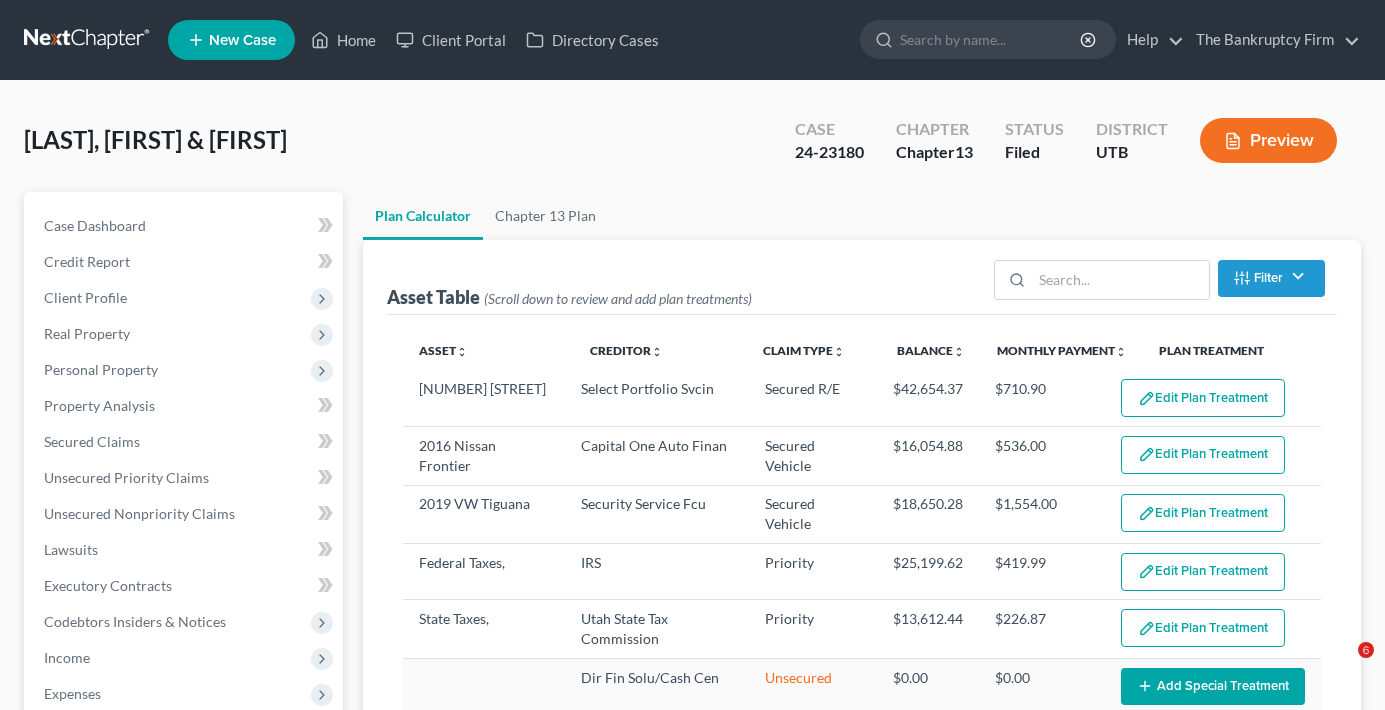 select on "59" 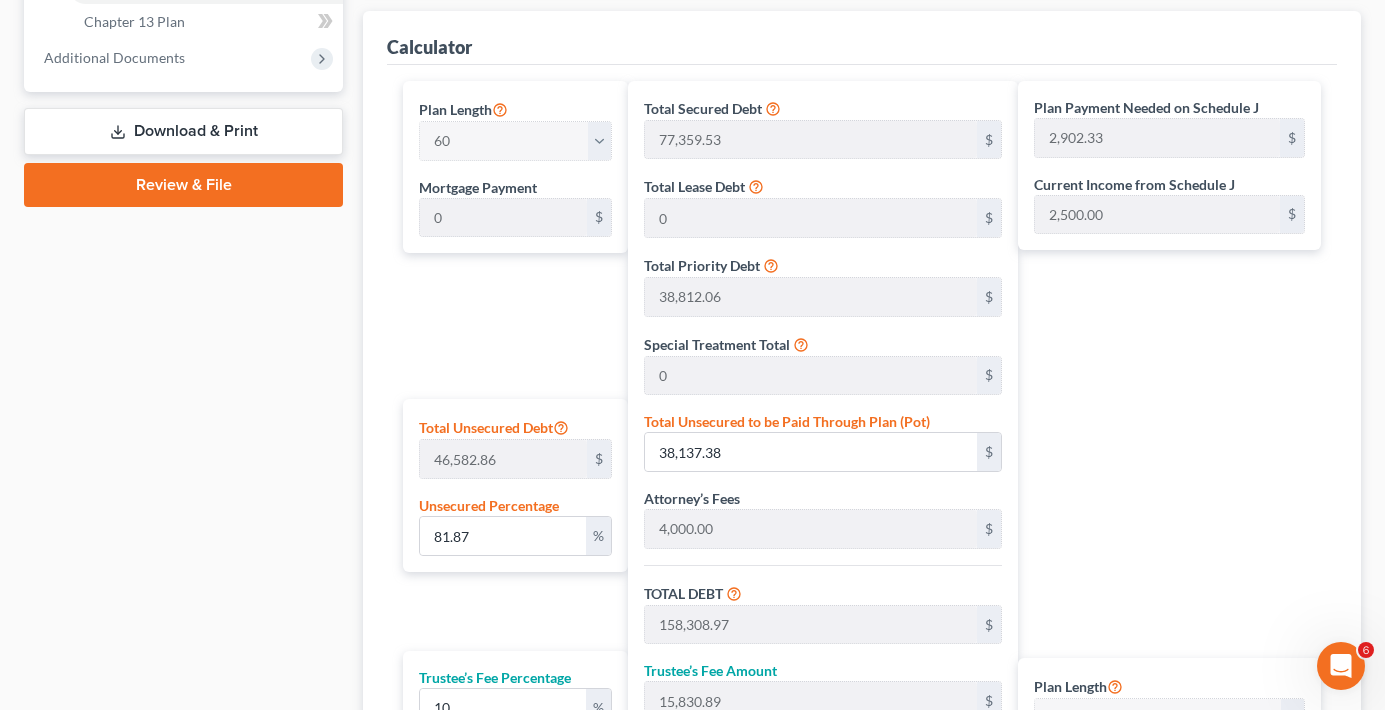 scroll, scrollTop: 0, scrollLeft: 0, axis: both 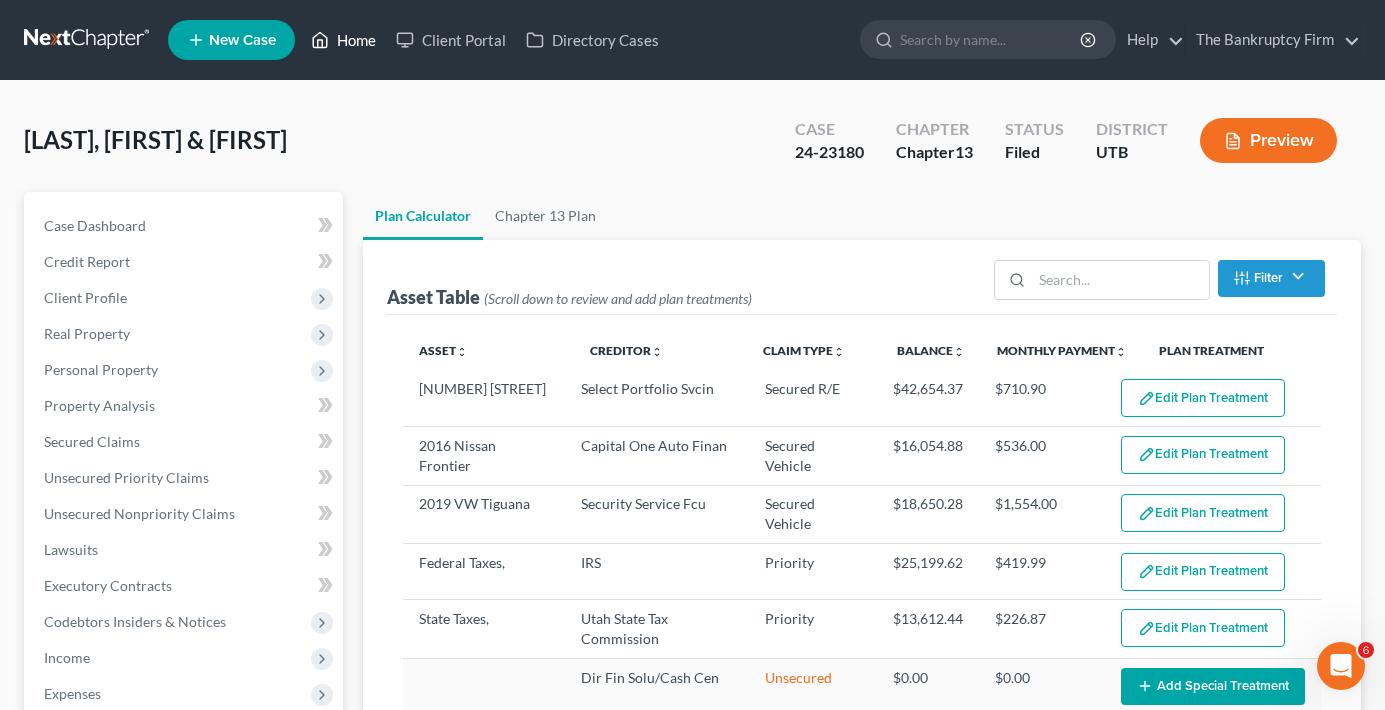click on "Home" at bounding box center [343, 40] 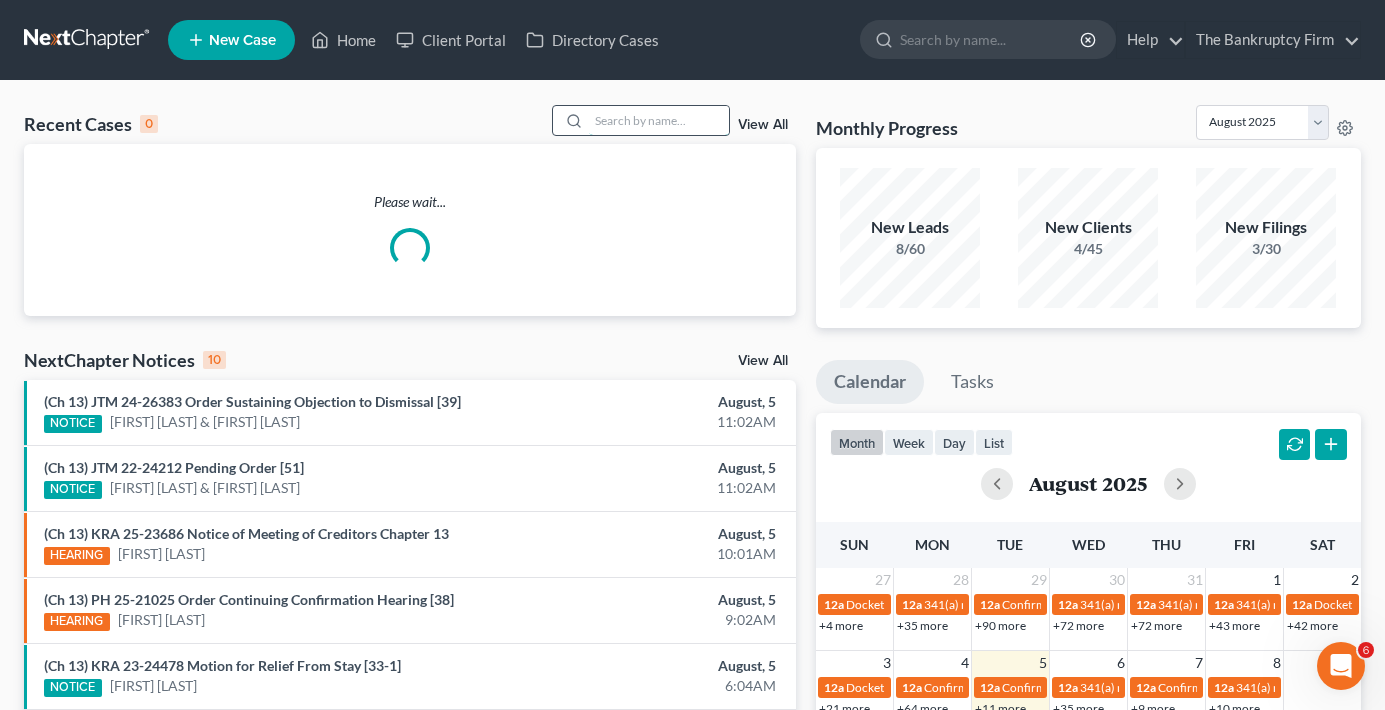 click at bounding box center (659, 120) 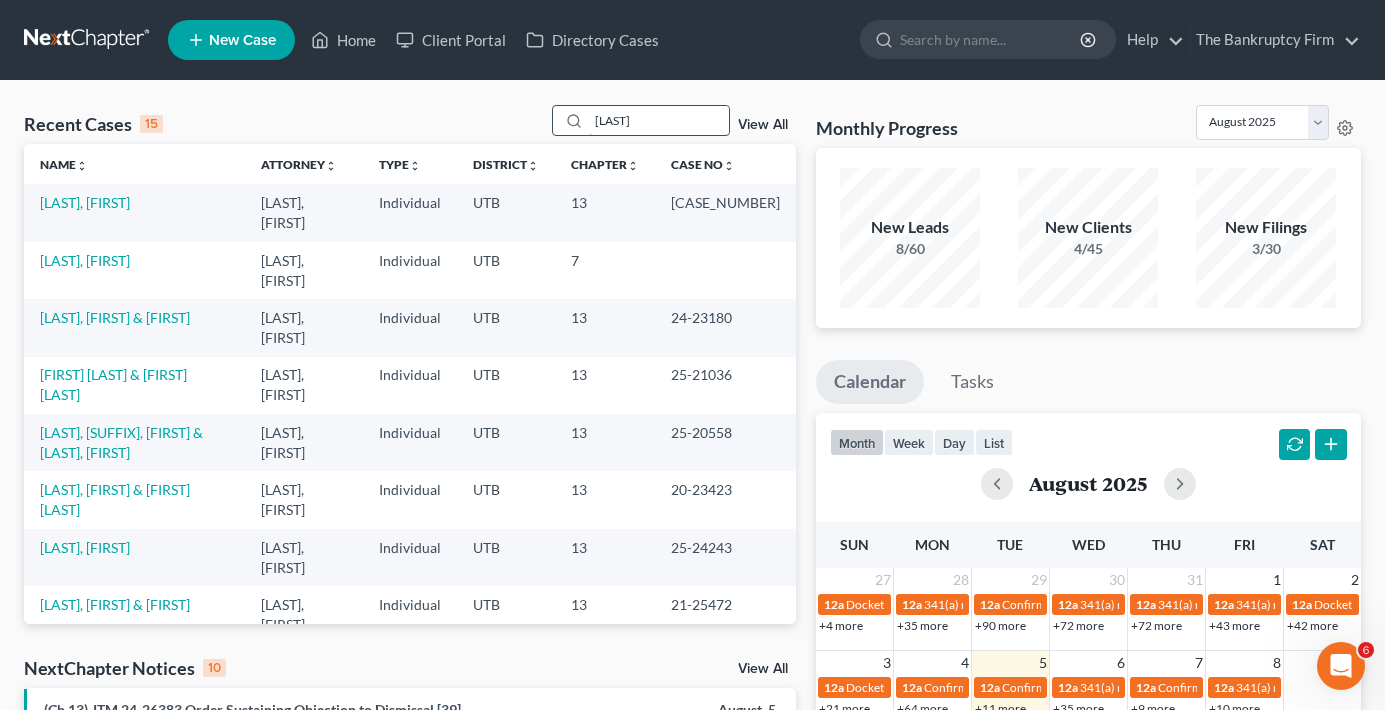 type on "[LAST]" 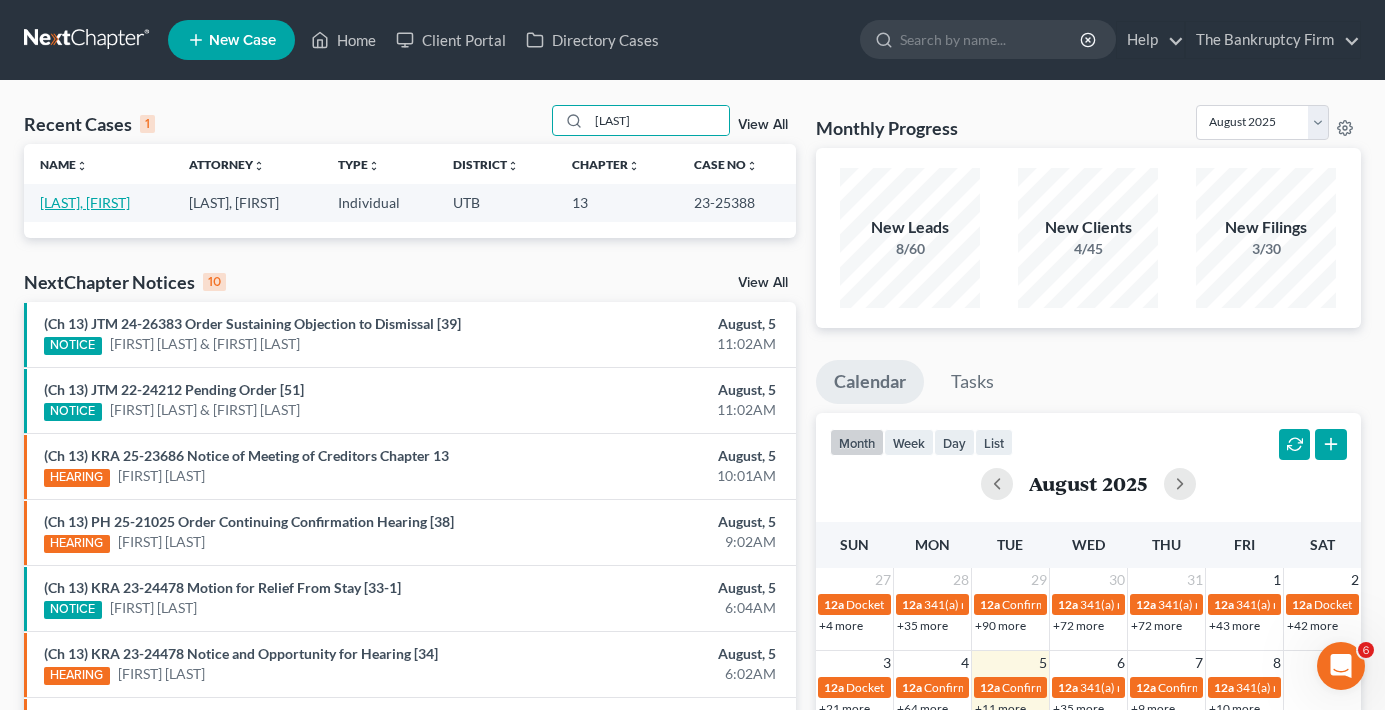 click on "[LAST], [FIRST]" at bounding box center (85, 202) 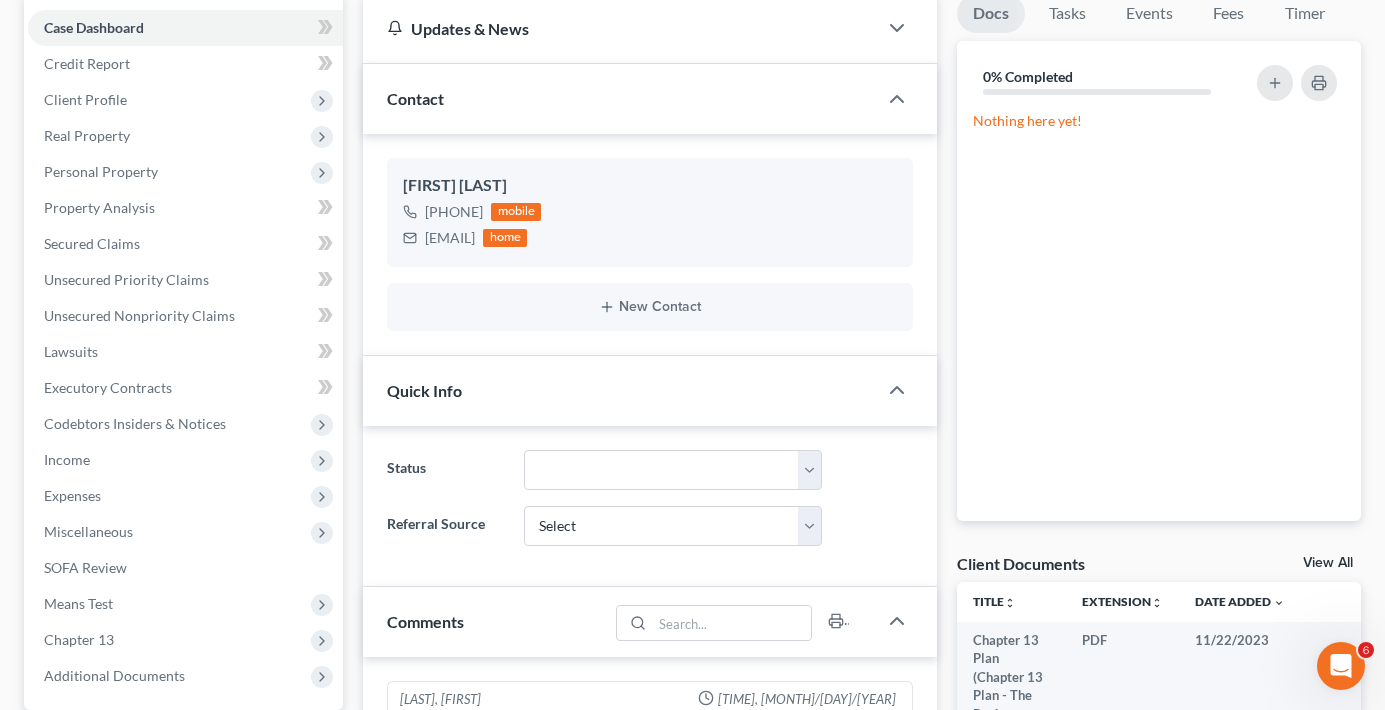 scroll, scrollTop: 200, scrollLeft: 0, axis: vertical 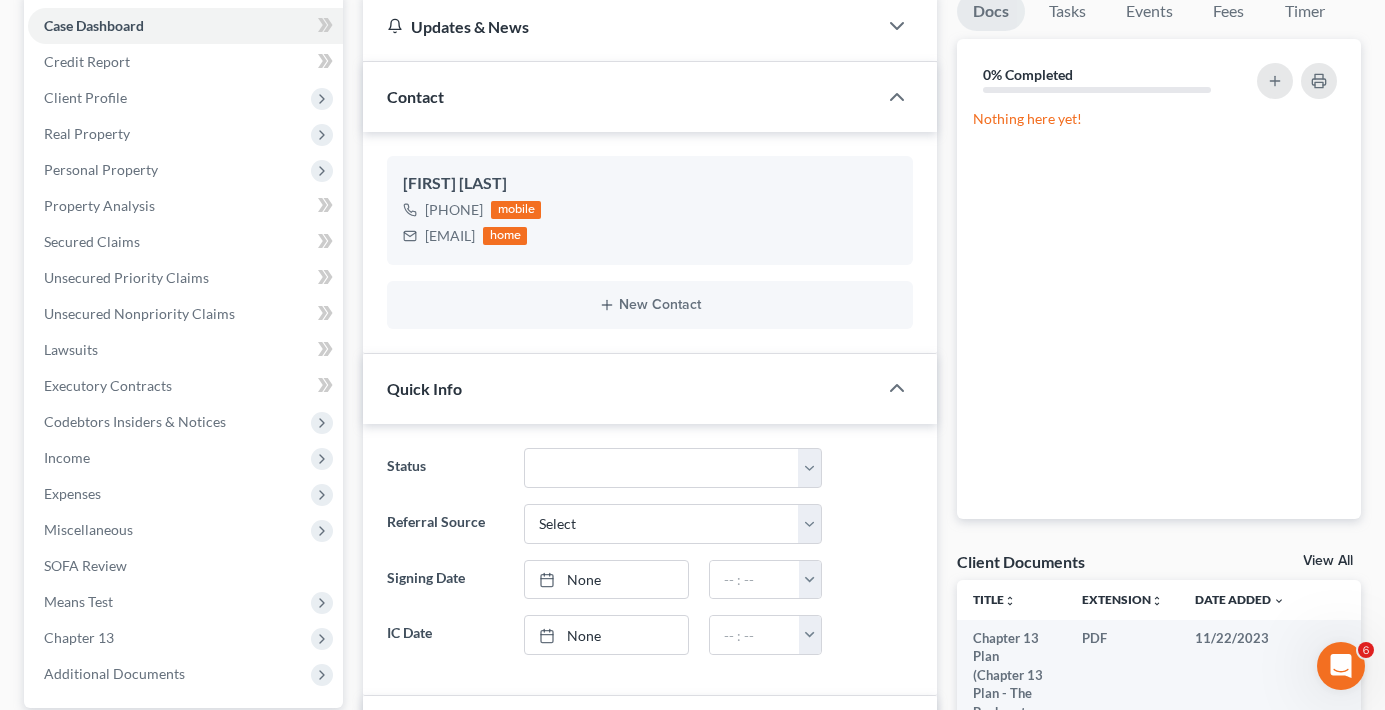 click on "View All" at bounding box center (1328, 561) 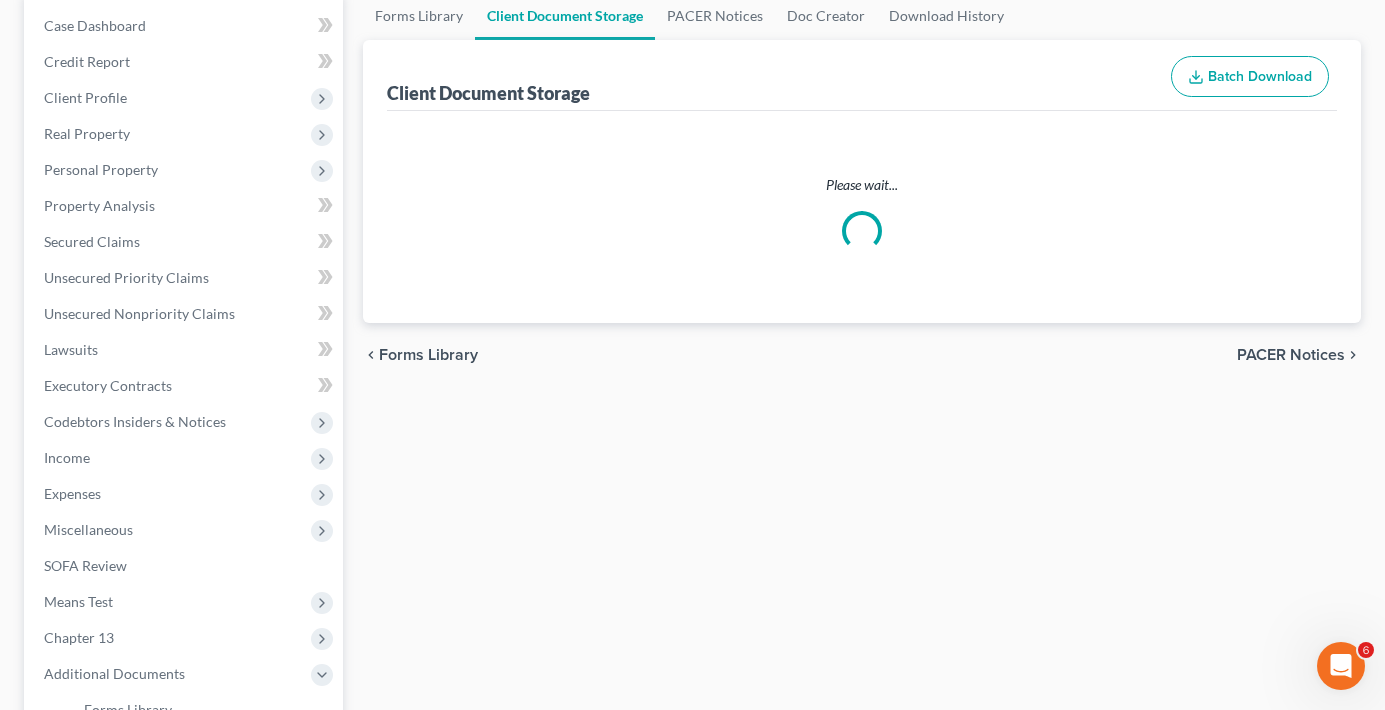 scroll, scrollTop: 102, scrollLeft: 0, axis: vertical 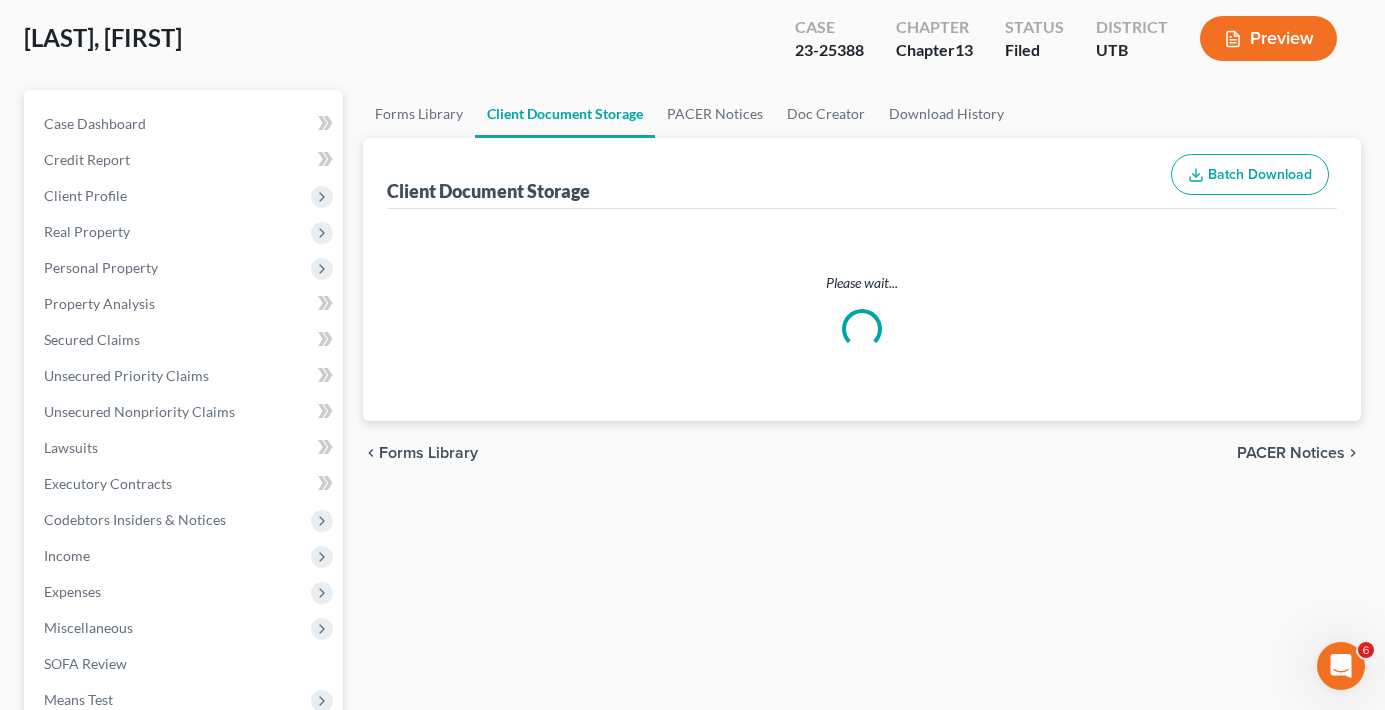 select on "30" 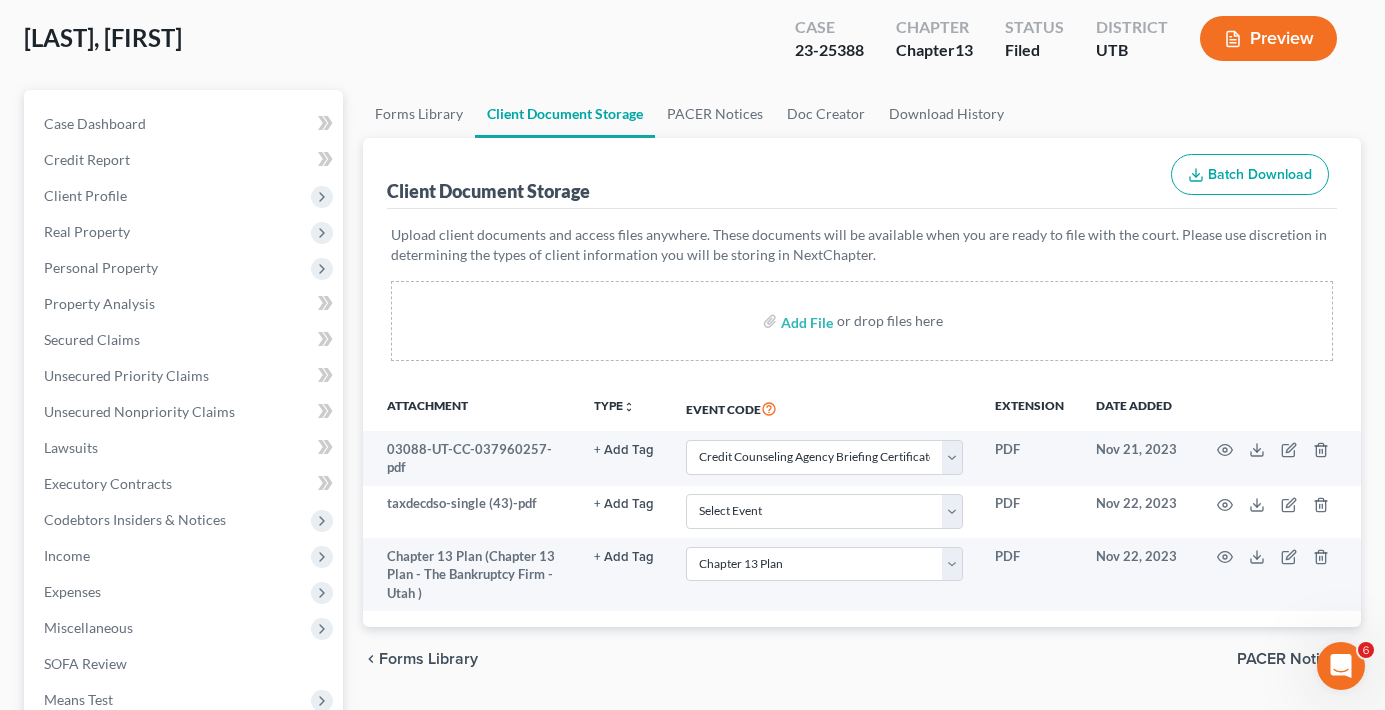 scroll, scrollTop: 0, scrollLeft: 0, axis: both 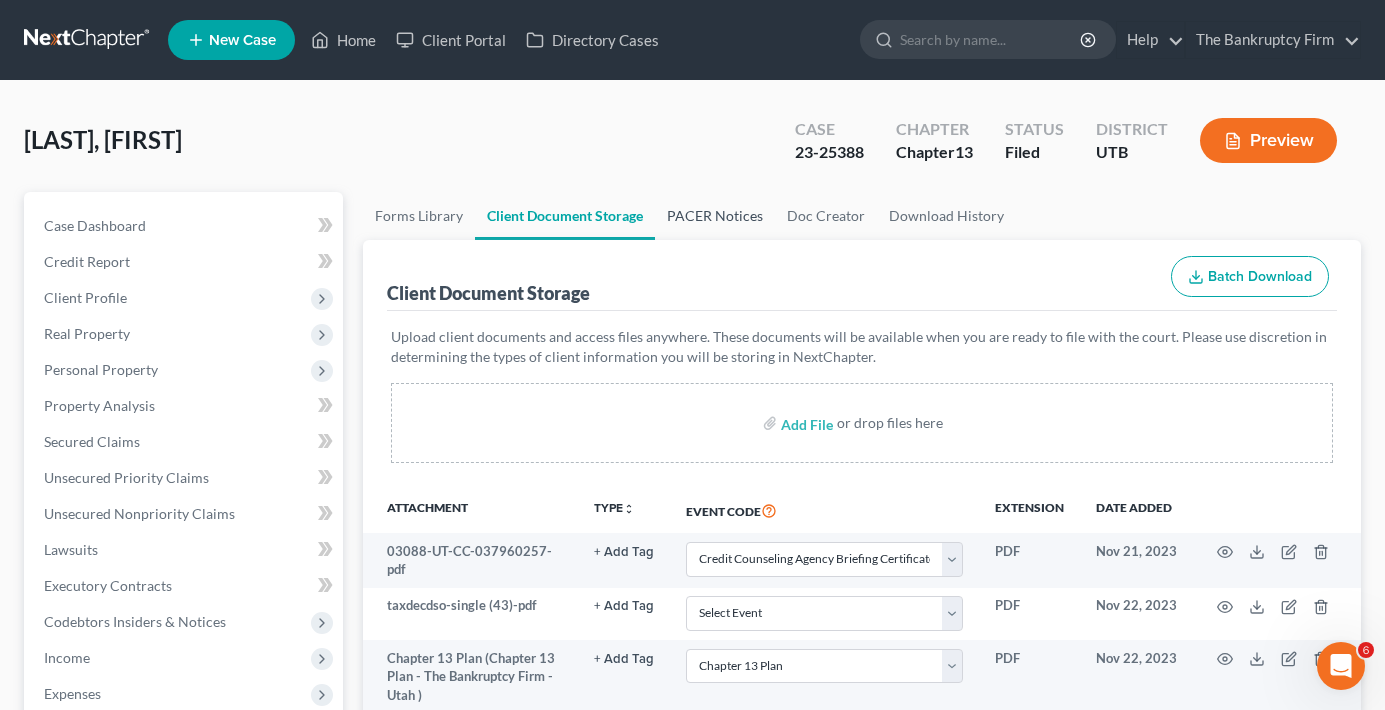 click on "PACER Notices" at bounding box center [715, 216] 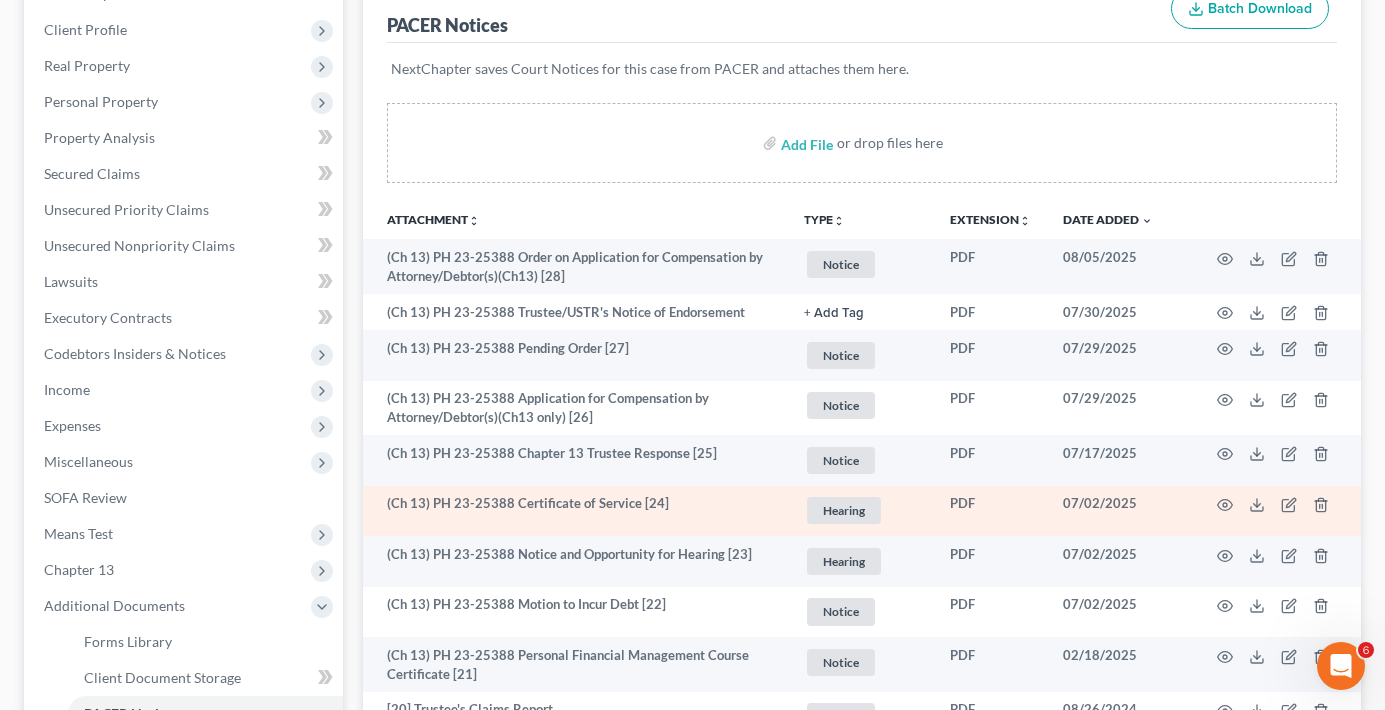 scroll, scrollTop: 300, scrollLeft: 0, axis: vertical 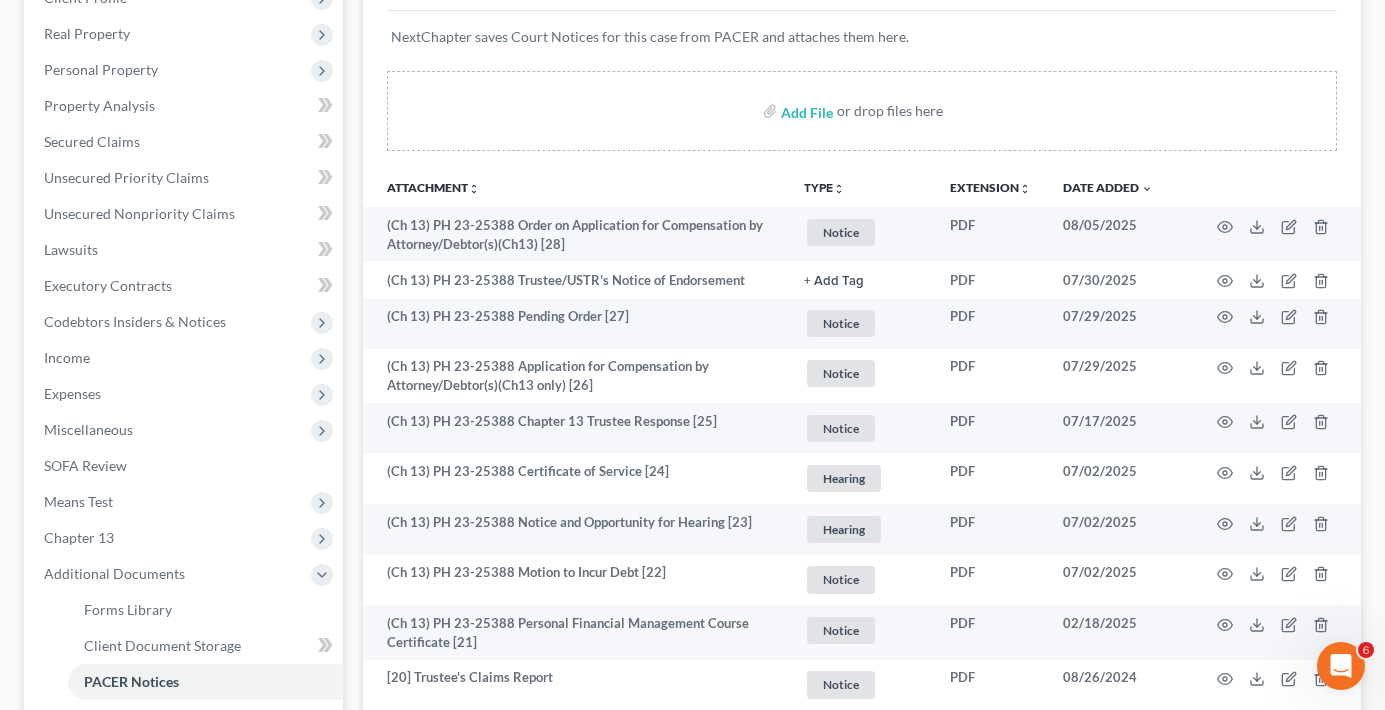 click on "Case Dashboard
Payments
Invoices
Payments
Payments
Credit Report
Client Profile" at bounding box center (183, 1528) 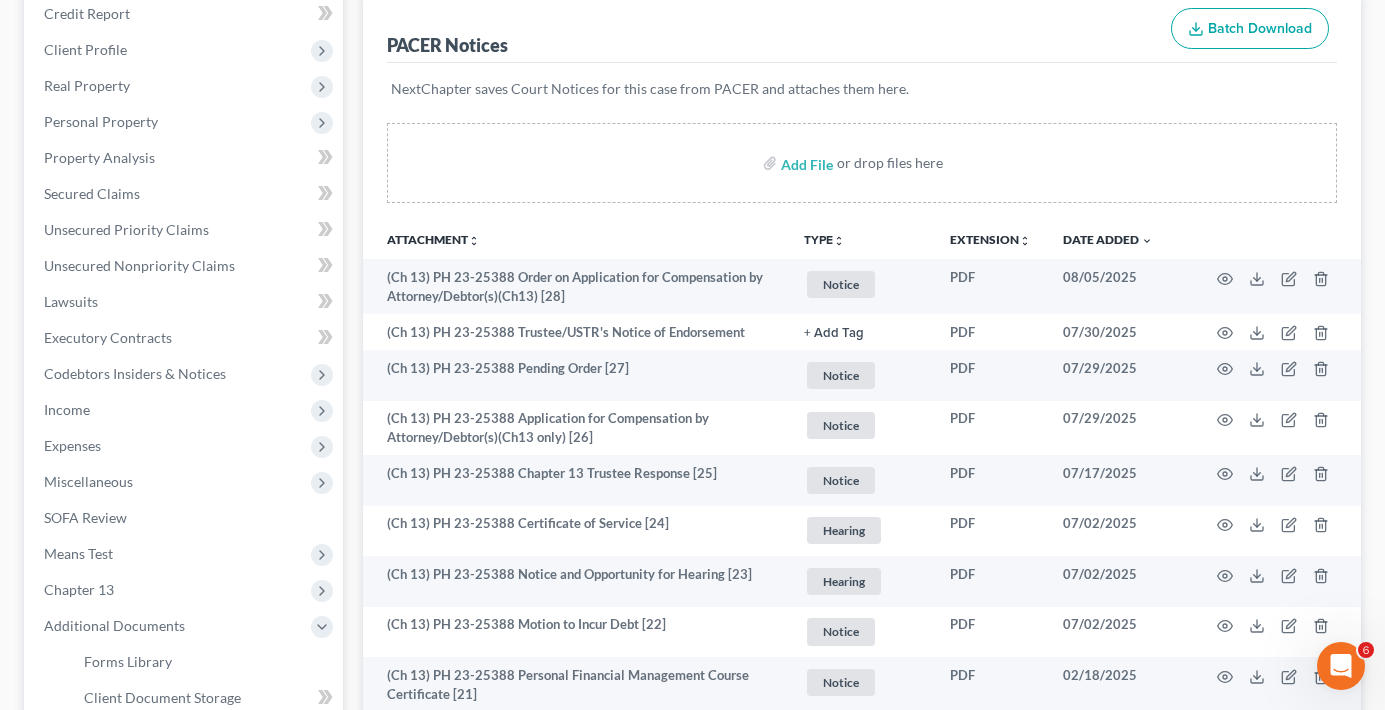 scroll, scrollTop: 200, scrollLeft: 0, axis: vertical 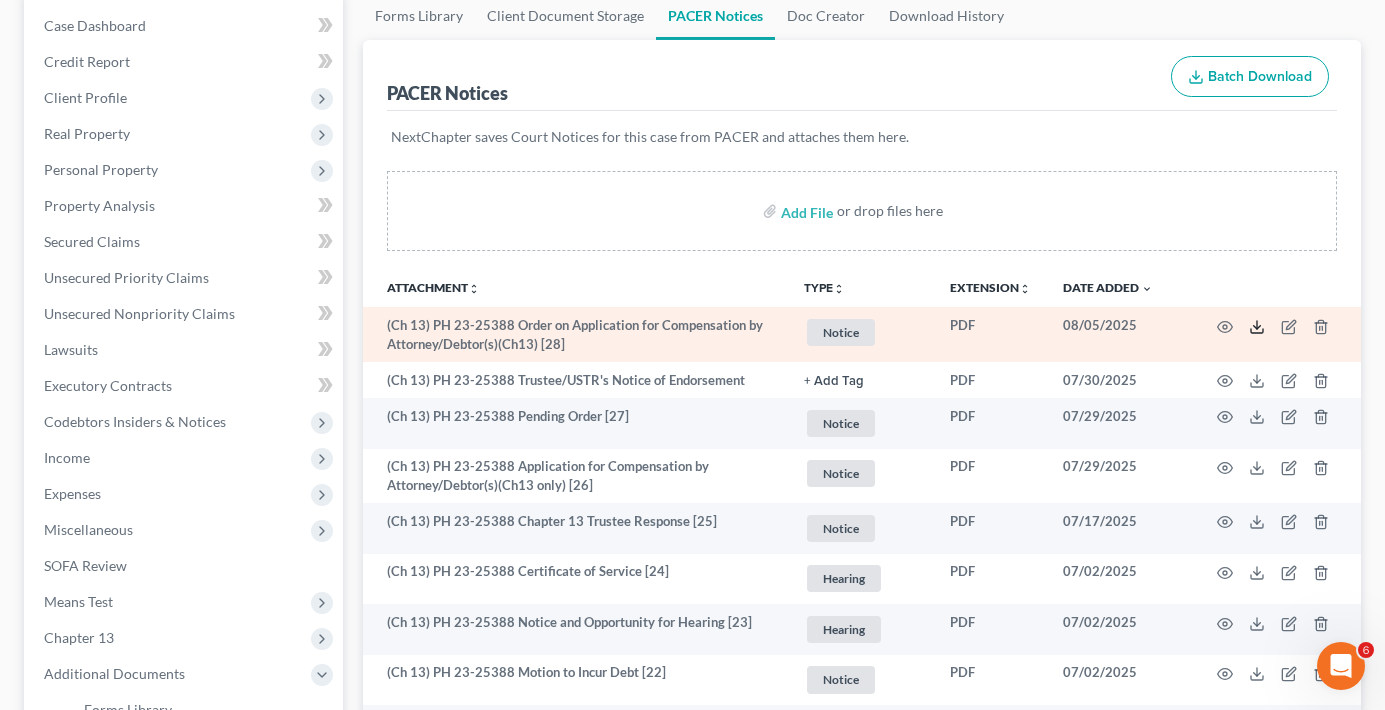 click 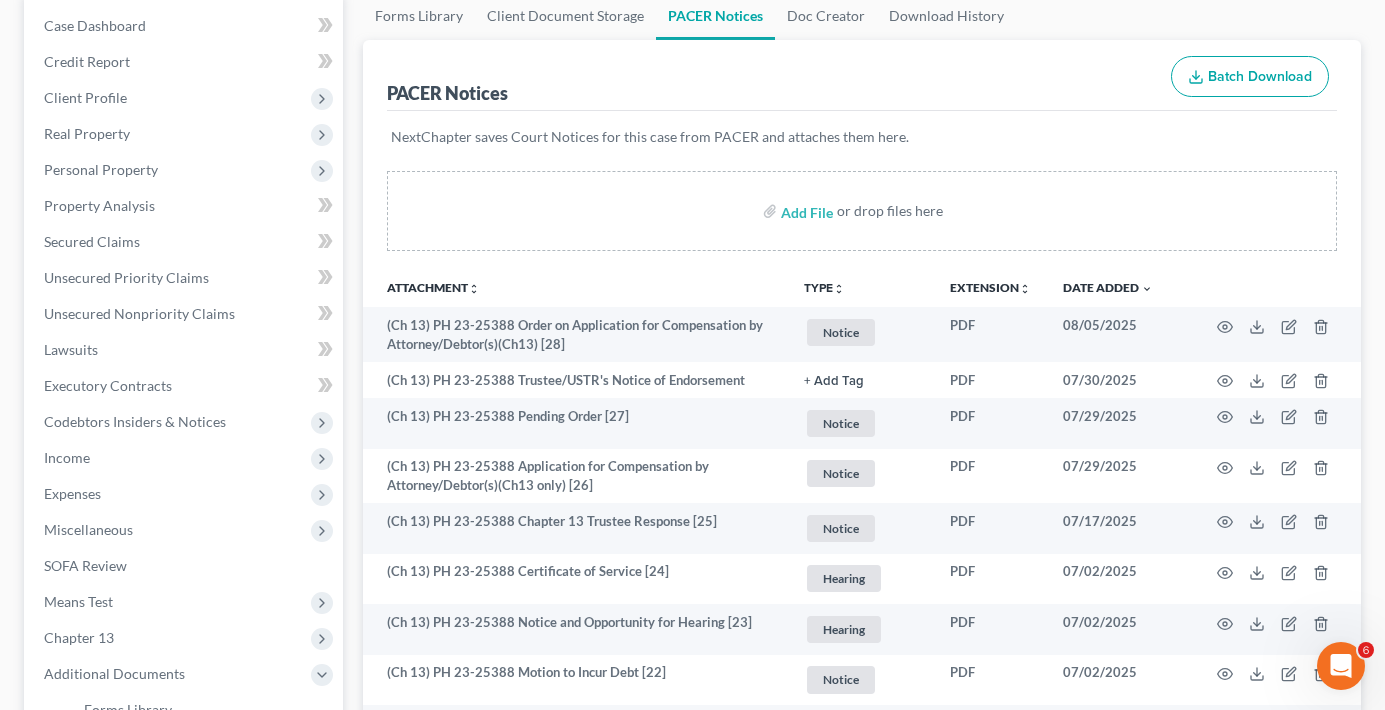 drag, startPoint x: 352, startPoint y: 141, endPoint x: 358, endPoint y: 151, distance: 11.661903 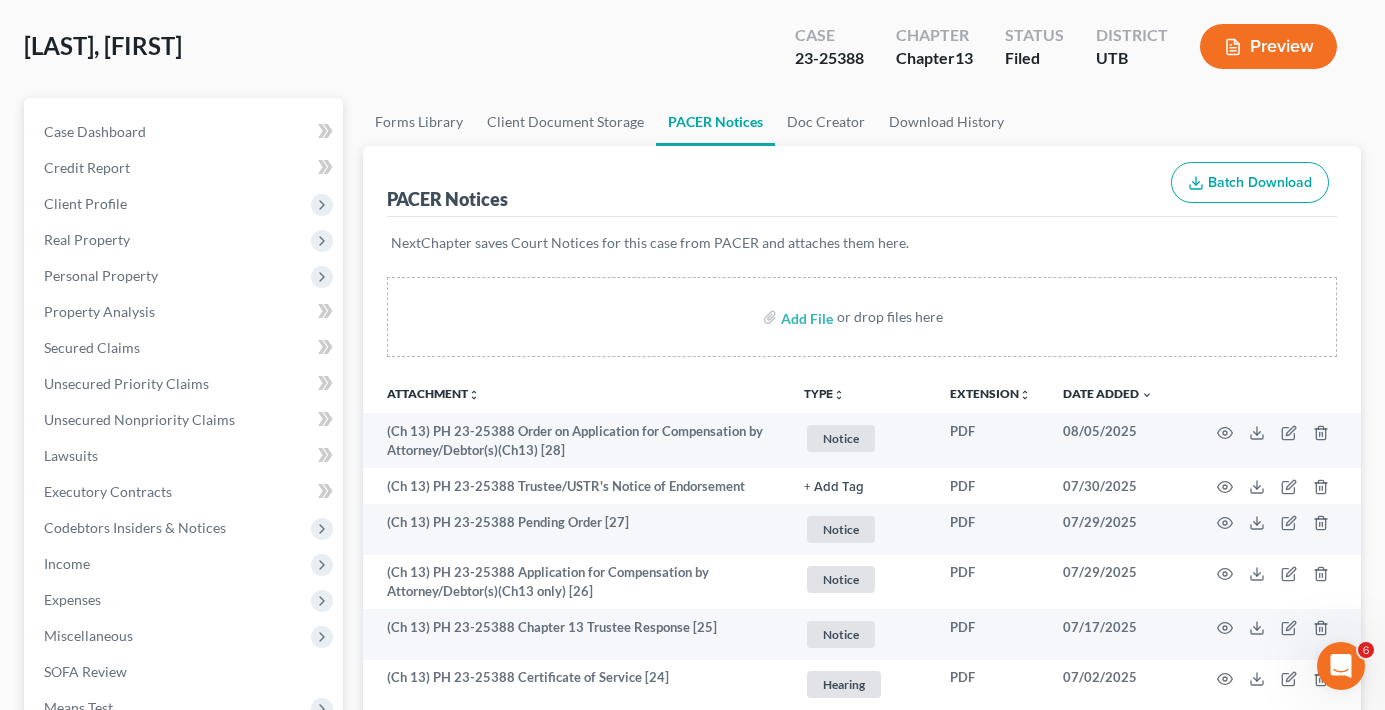 scroll, scrollTop: 0, scrollLeft: 0, axis: both 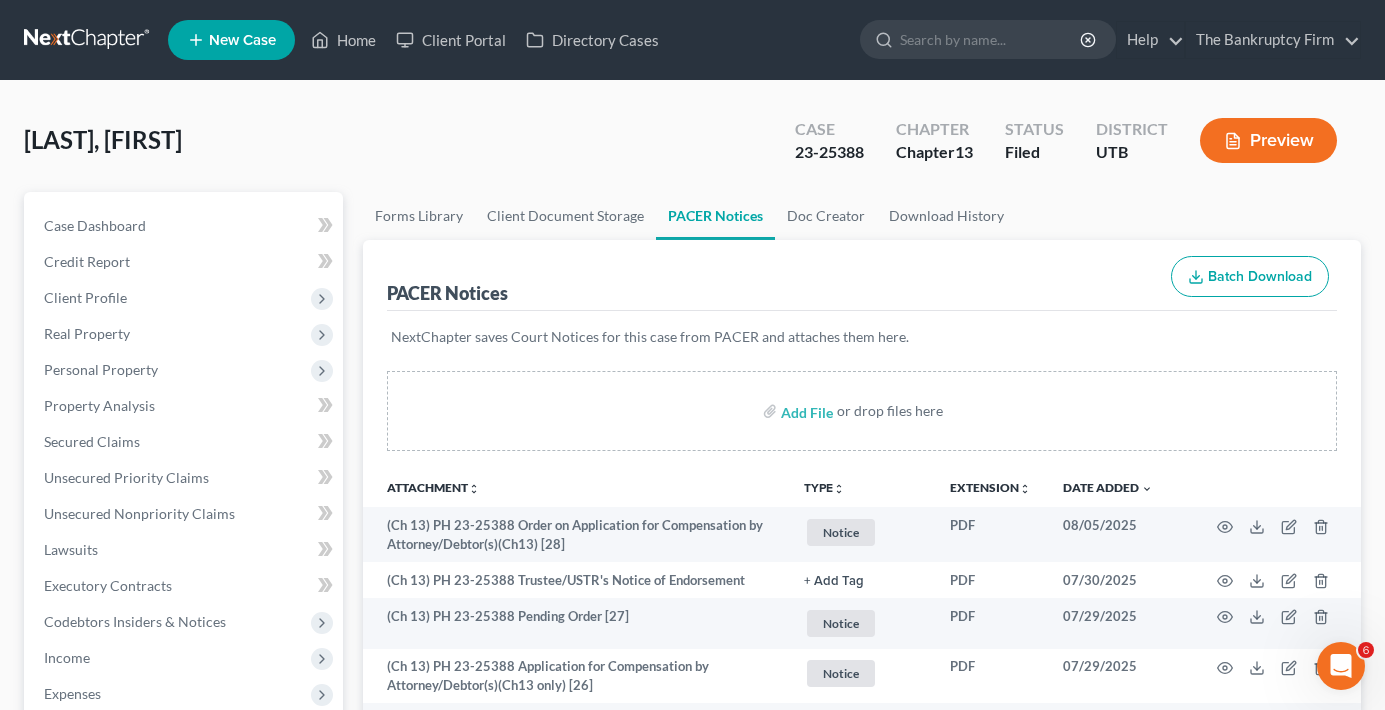 click on "Skeen, [NAME] Upgraded Case 23-25388 Chapter Chapter 13 Status Filed District [STATE] Preview" at bounding box center (692, 148) 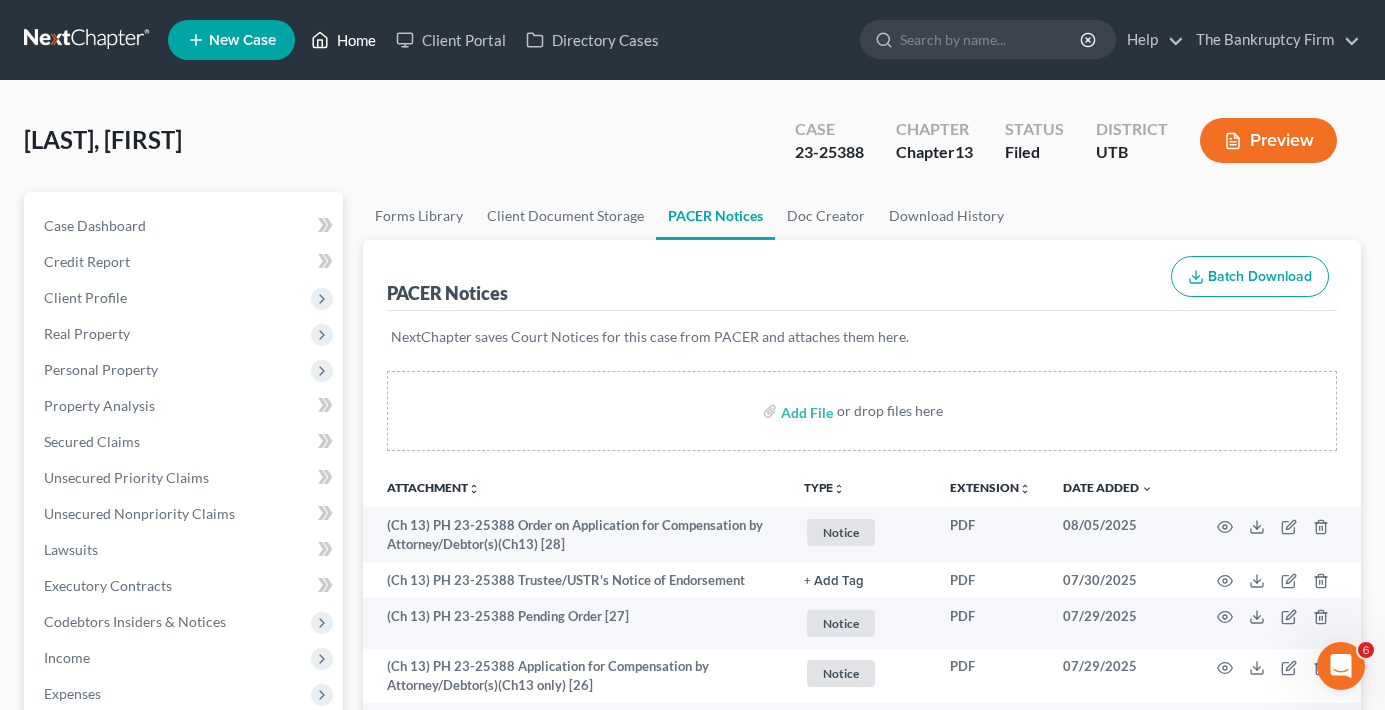 click on "Home" at bounding box center (343, 40) 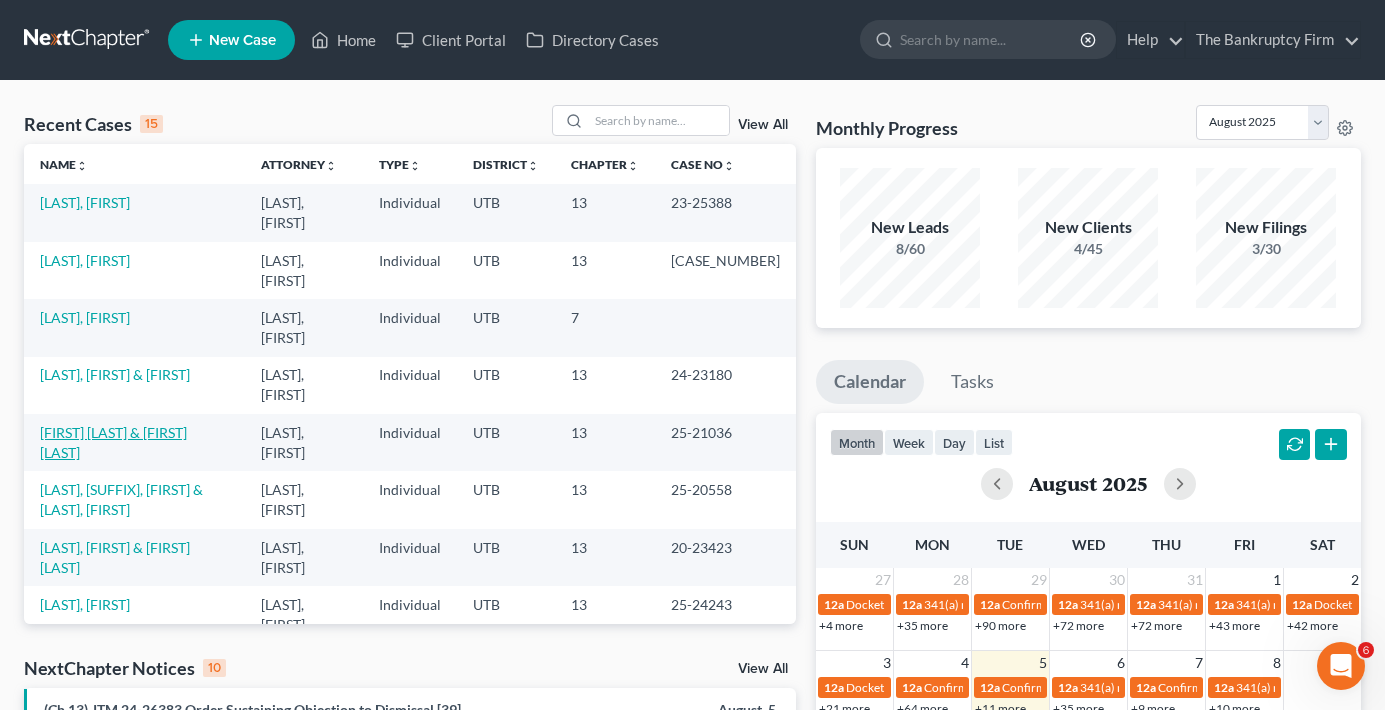 click on "[FIRST] [LAST] & [FIRST] [LAST]" at bounding box center [113, 442] 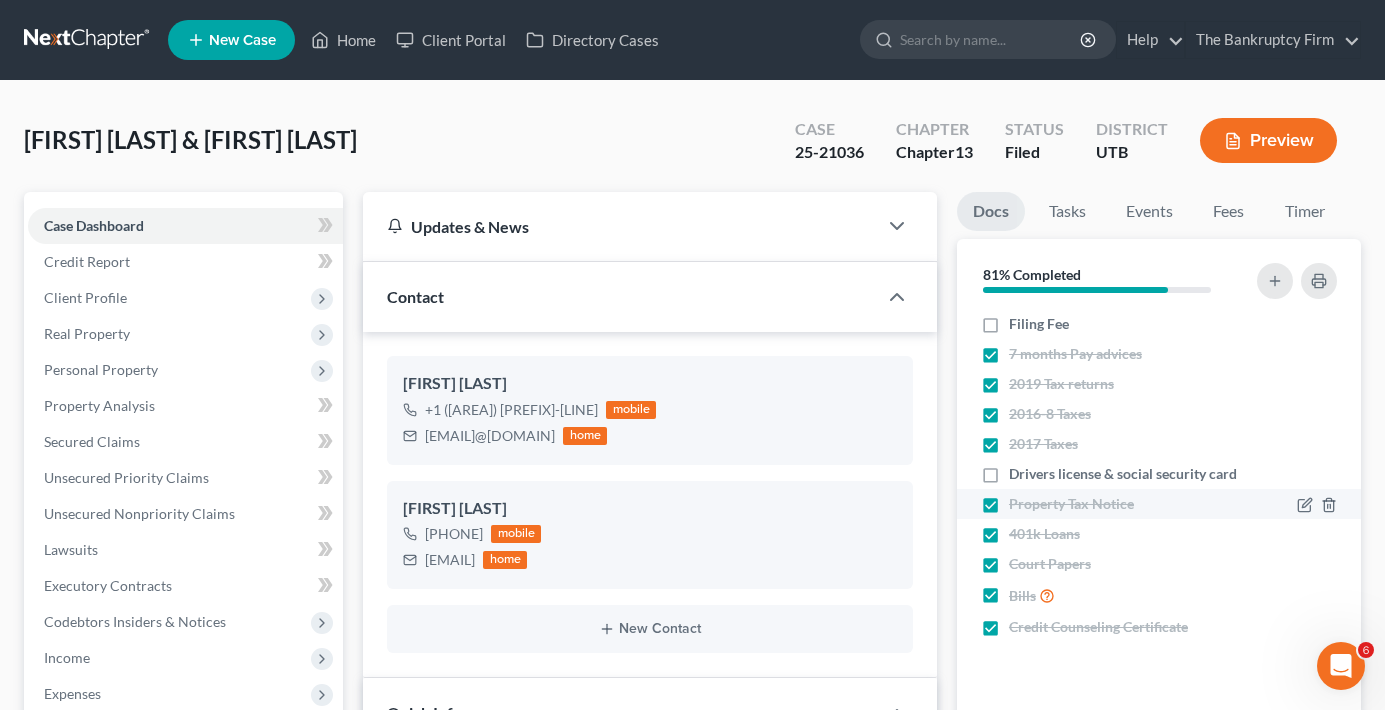 scroll, scrollTop: 177, scrollLeft: 0, axis: vertical 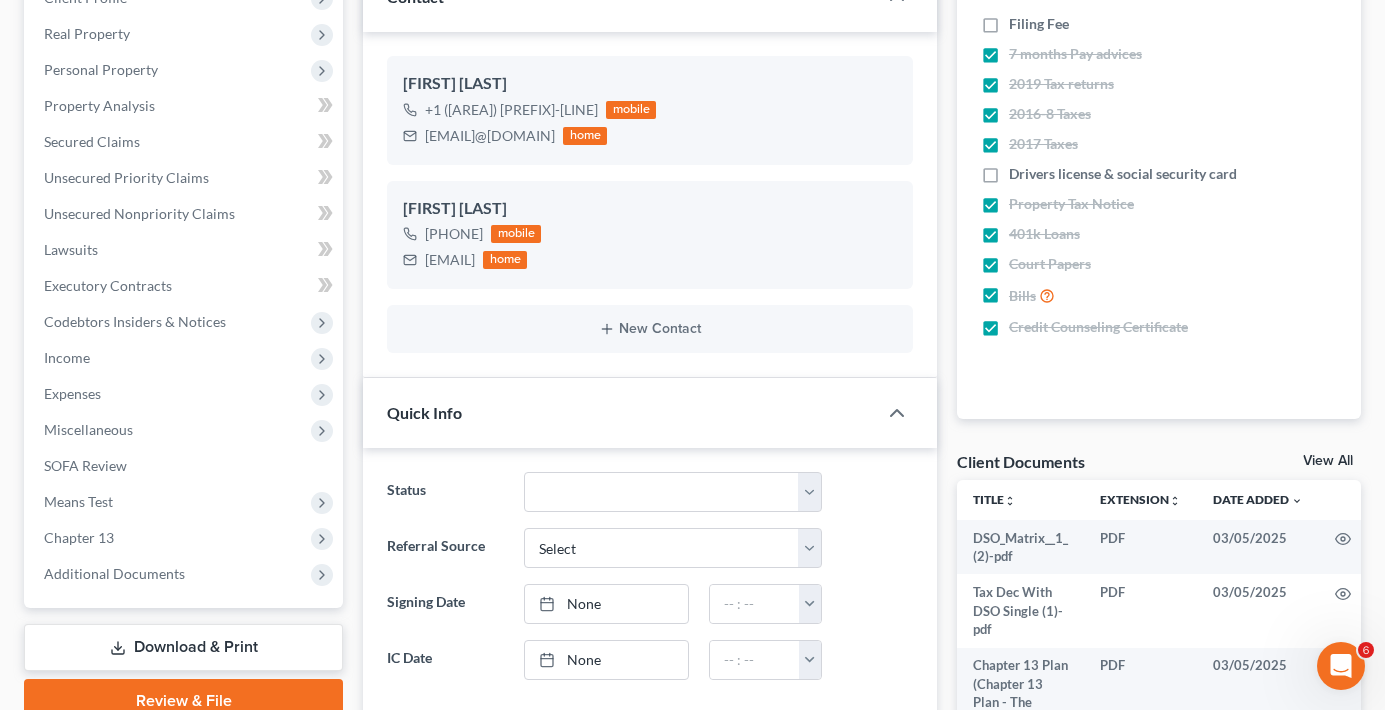 click on "View All" at bounding box center (1328, 461) 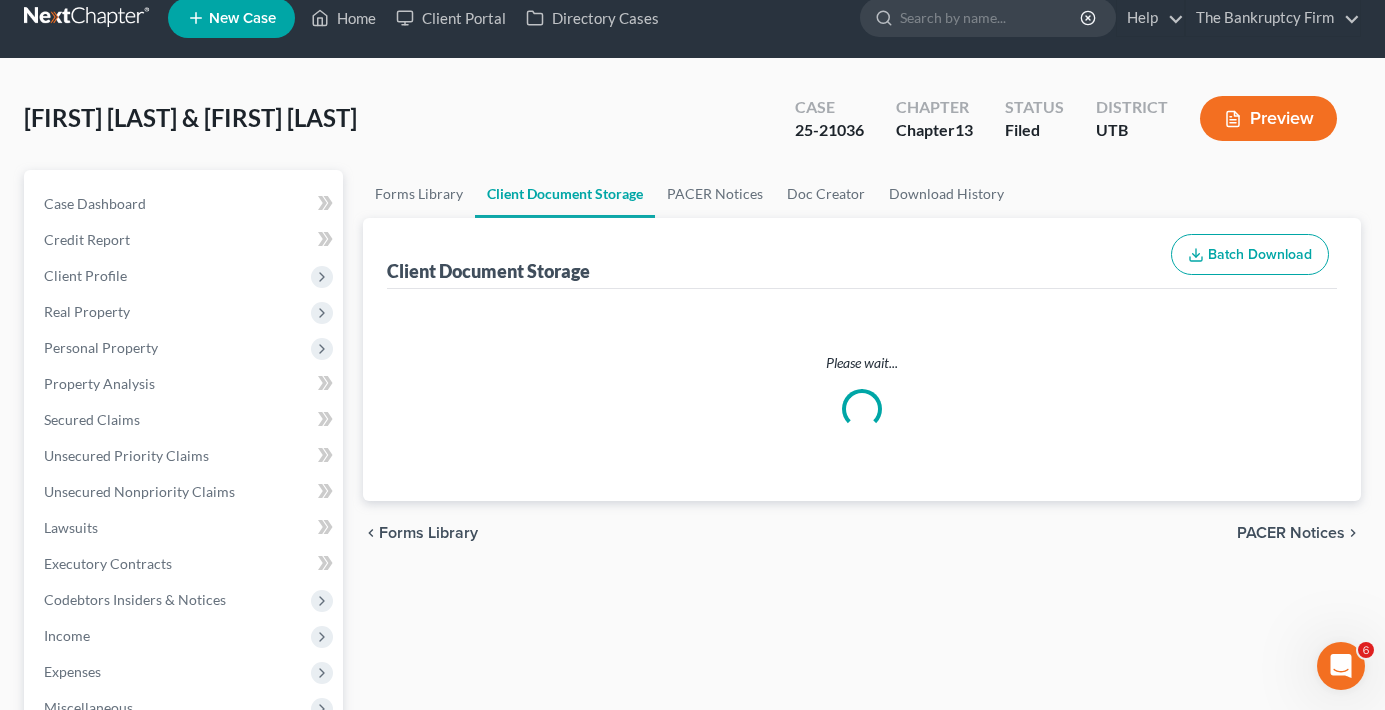 scroll, scrollTop: 0, scrollLeft: 0, axis: both 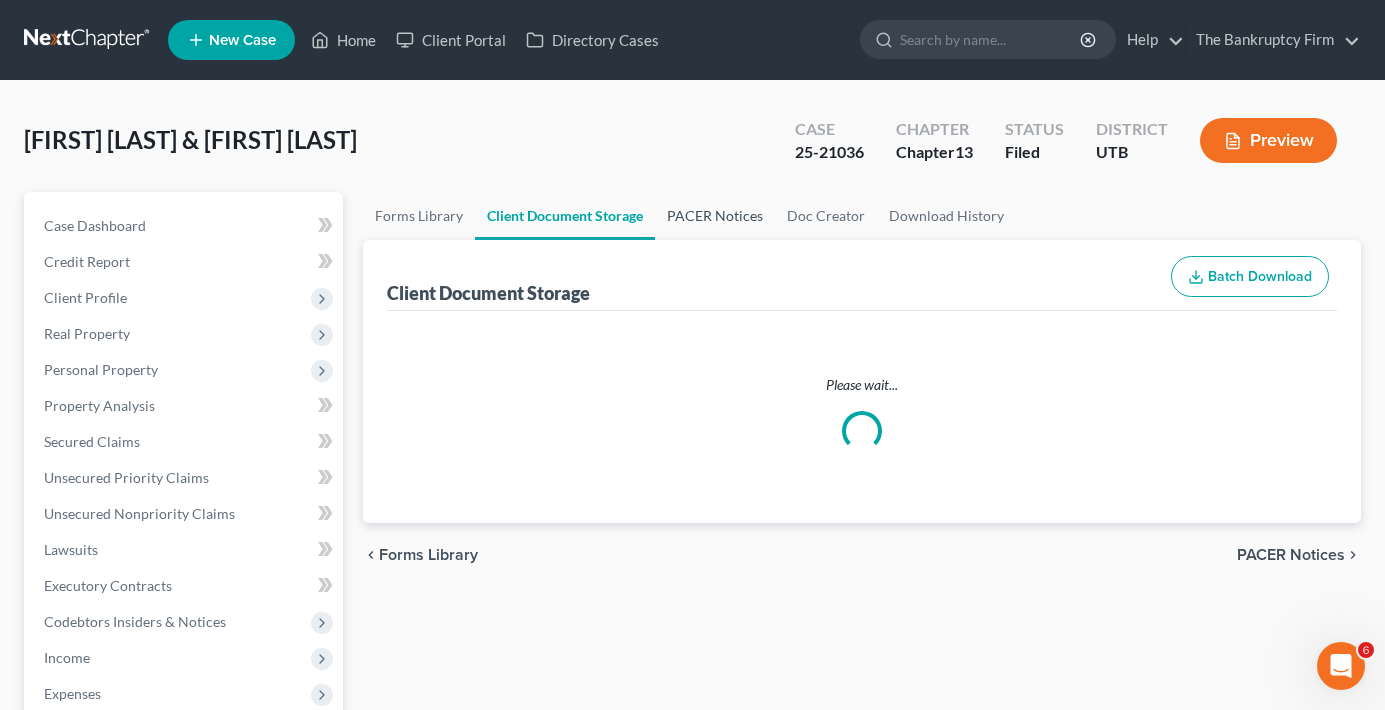 select on "30" 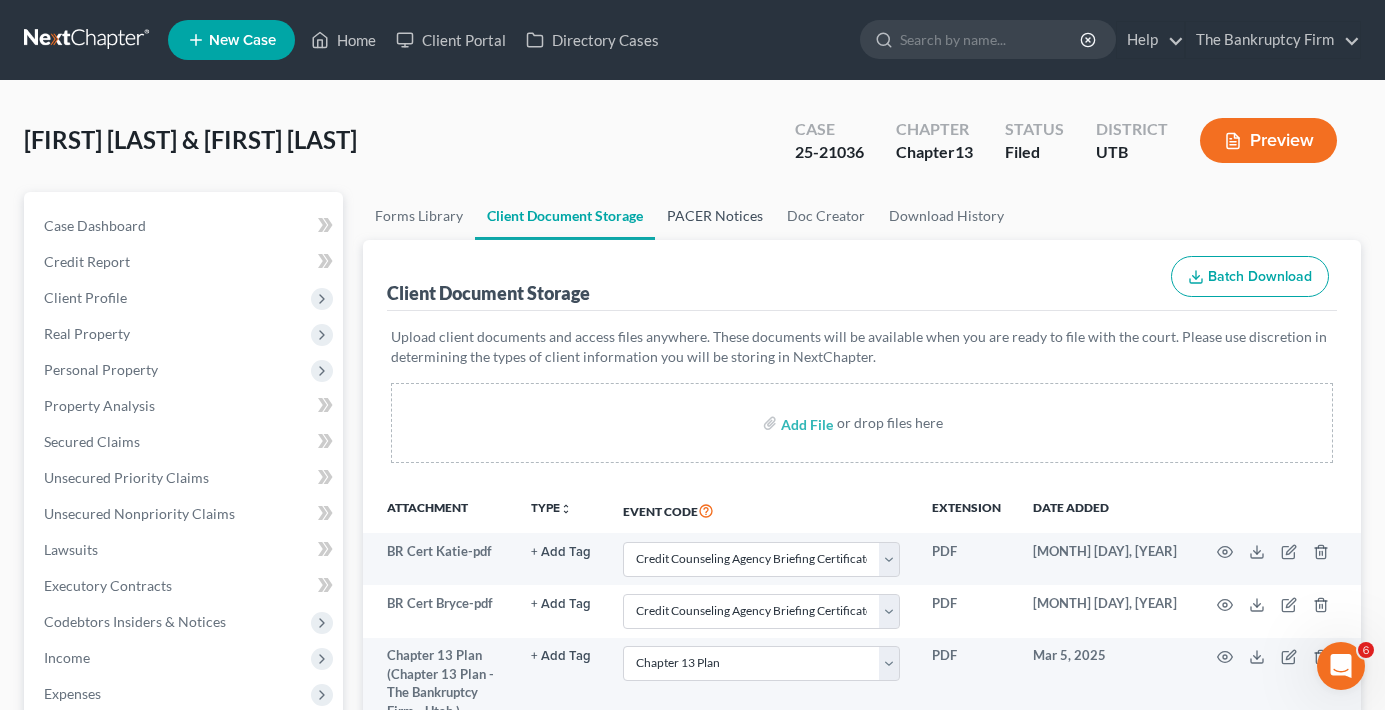 click on "PACER Notices" at bounding box center (715, 216) 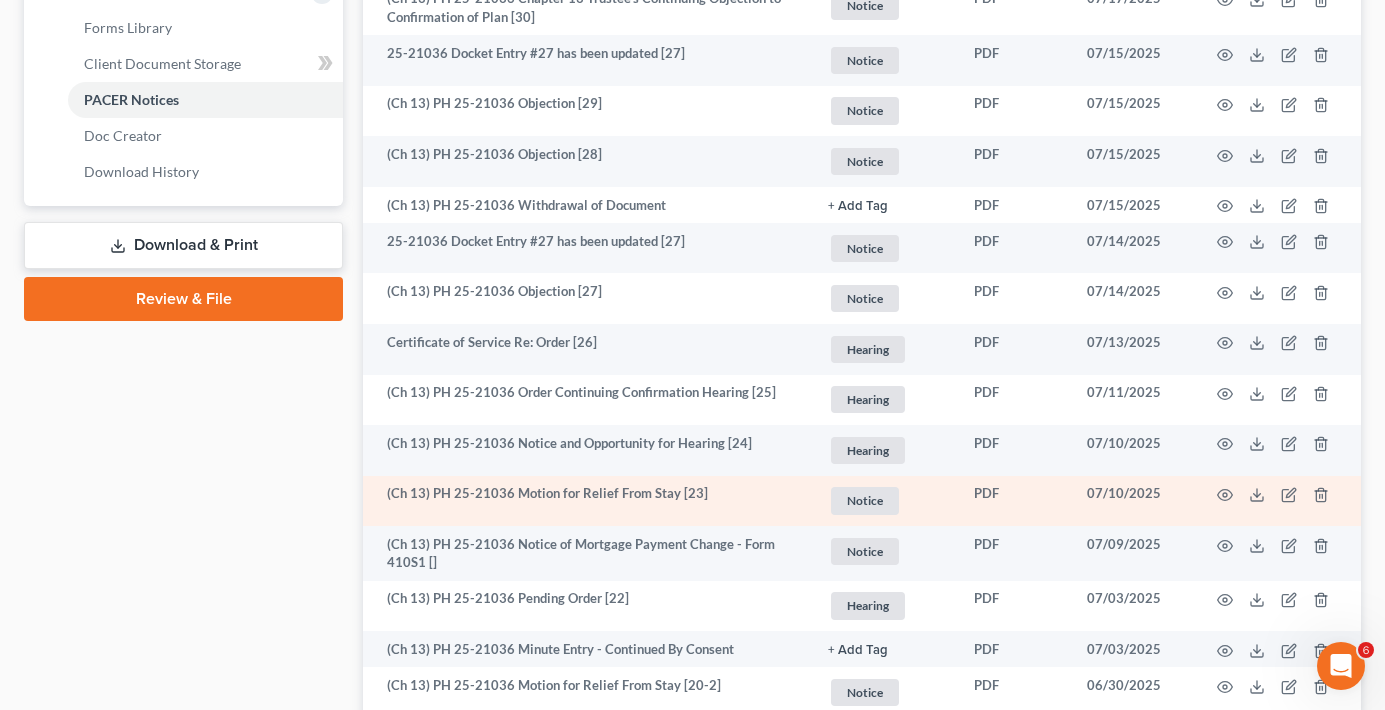 scroll, scrollTop: 900, scrollLeft: 0, axis: vertical 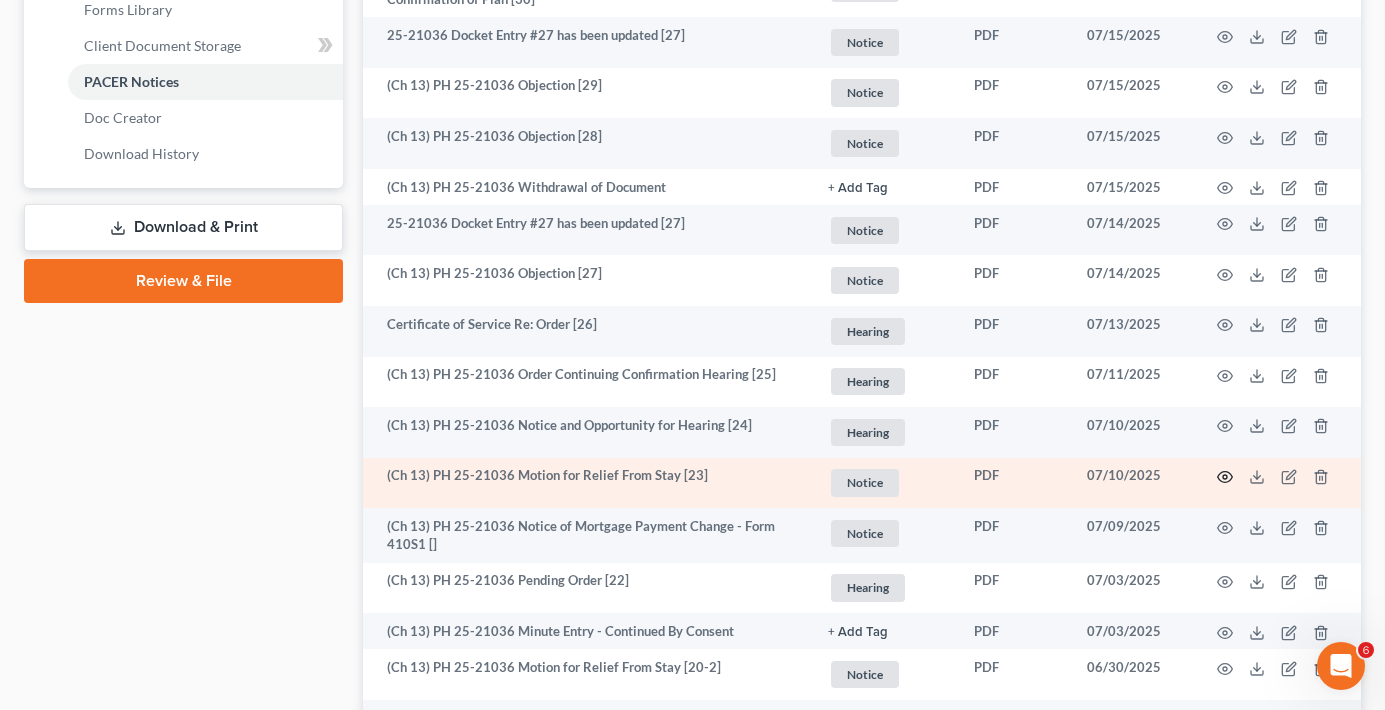 click 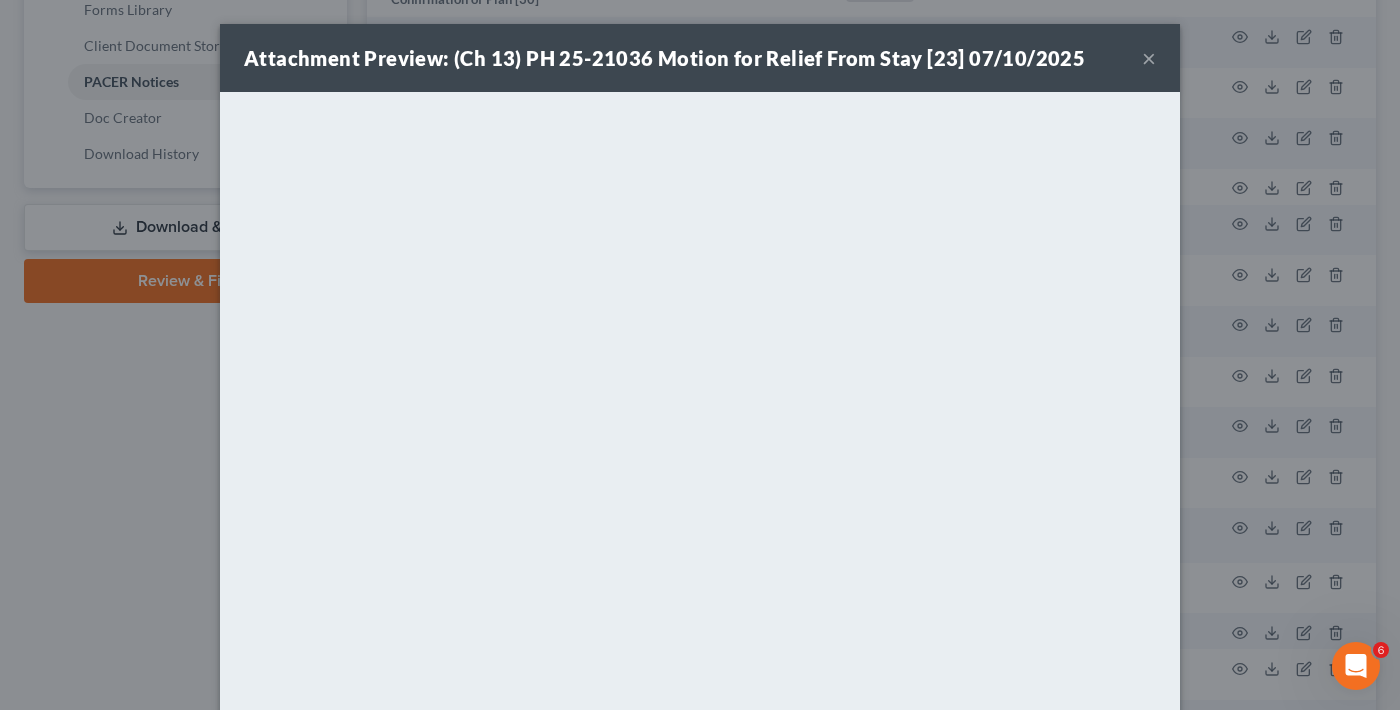 click on "×" at bounding box center (1149, 58) 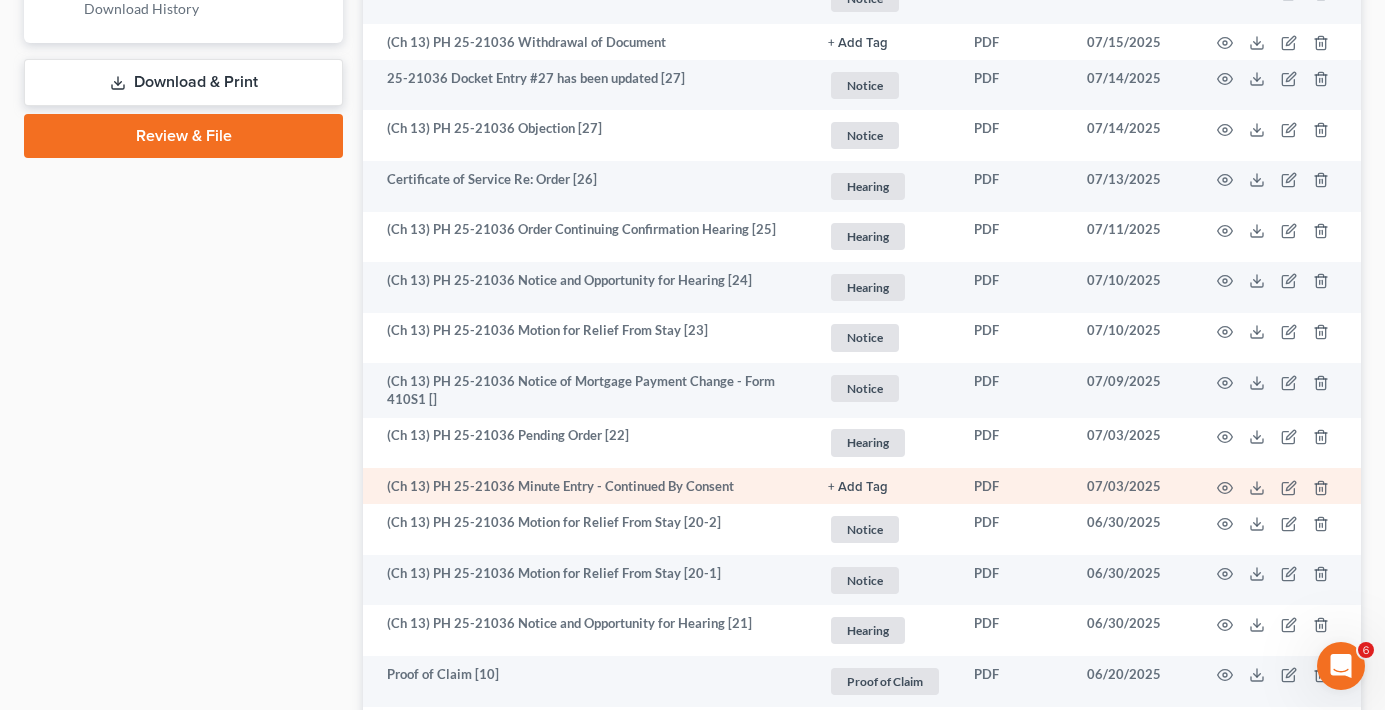 scroll, scrollTop: 1000, scrollLeft: 0, axis: vertical 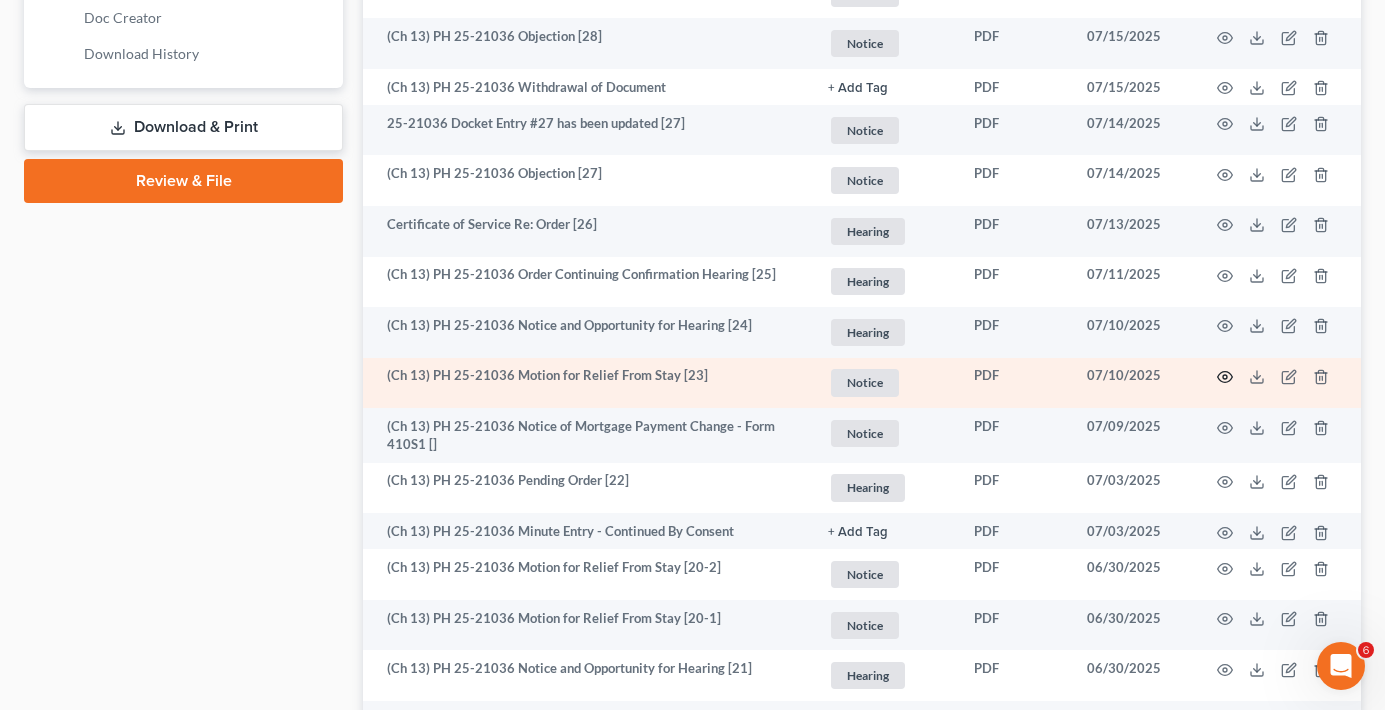 click 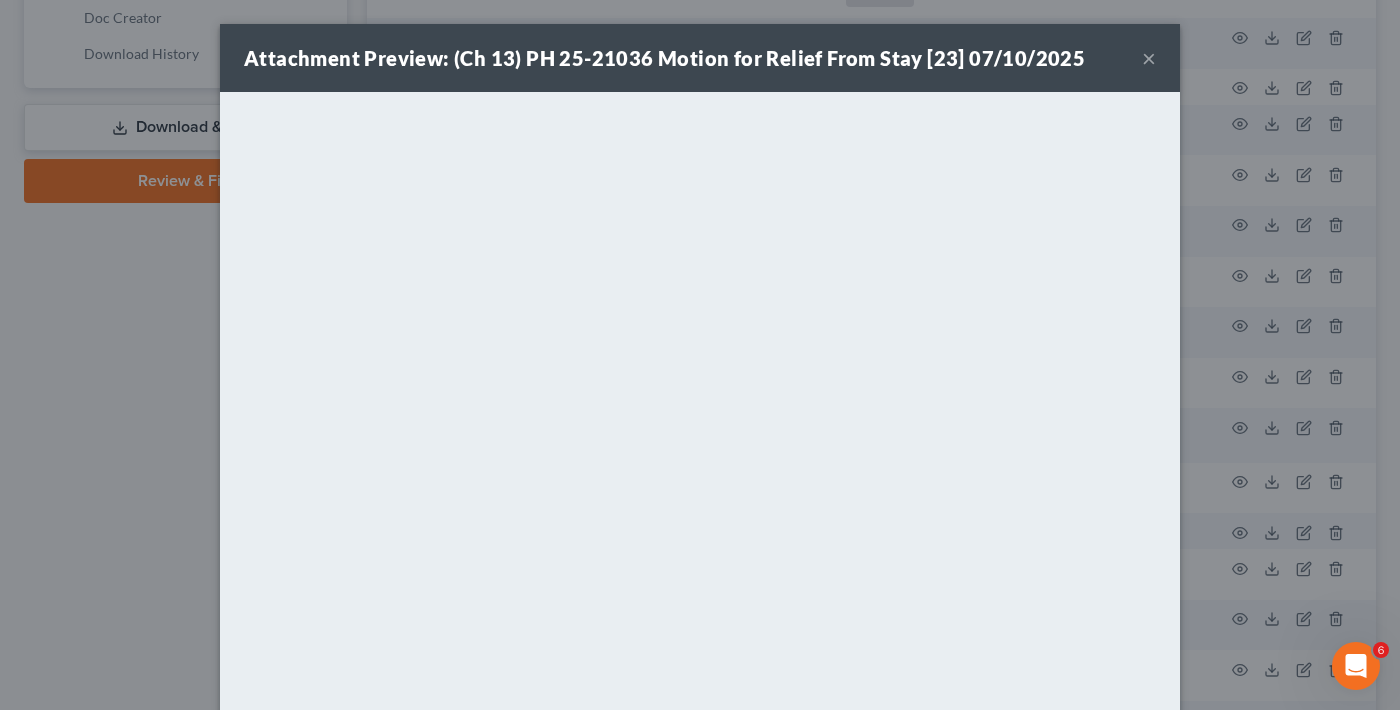 click on "×" at bounding box center [1149, 58] 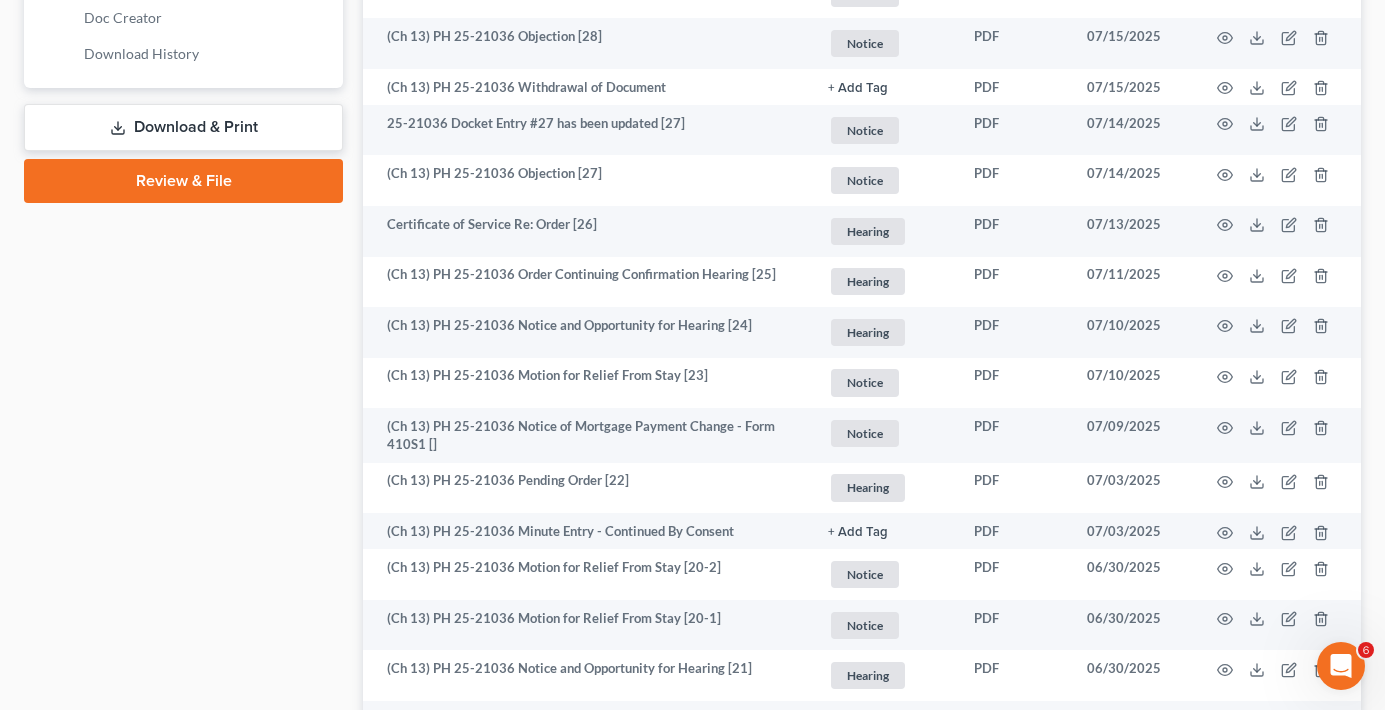 click on "Case Dashboard
Payments
Invoices
Payments
Payments
Credit Report
Client Profile" at bounding box center (183, 929) 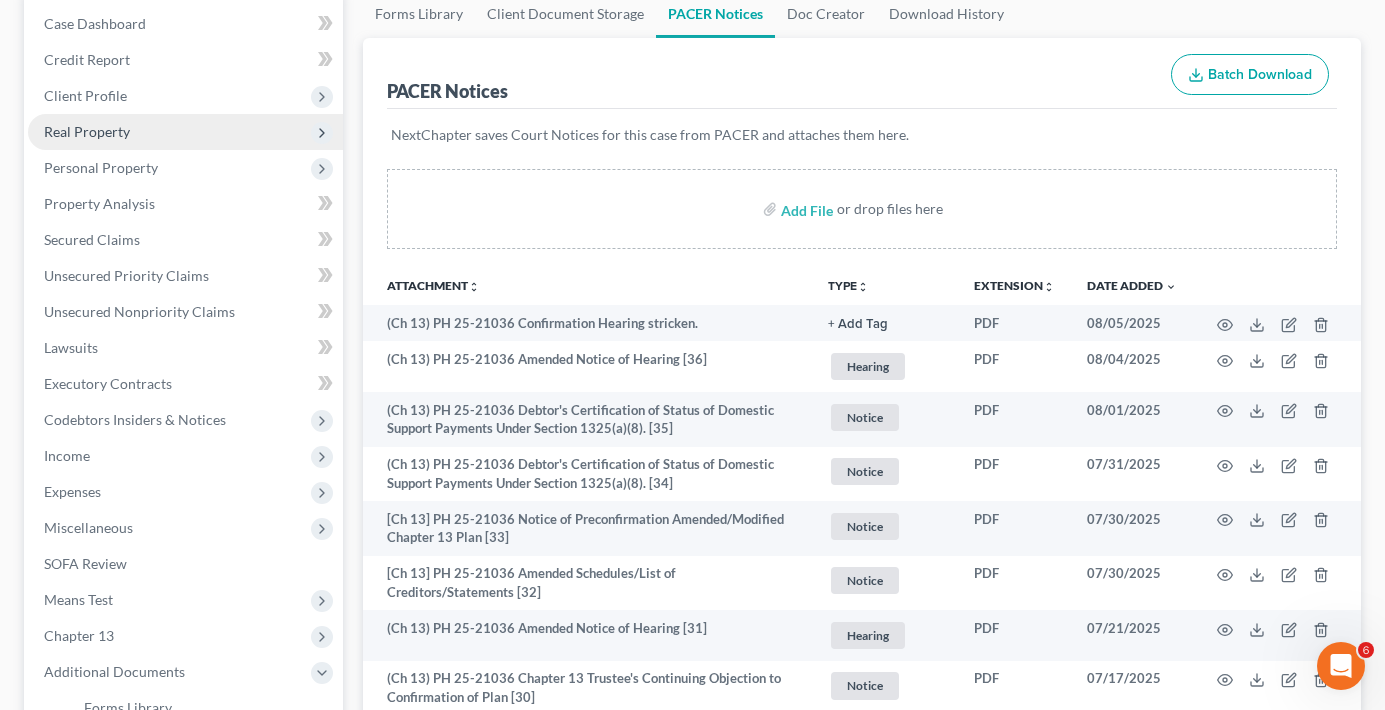 scroll, scrollTop: 0, scrollLeft: 0, axis: both 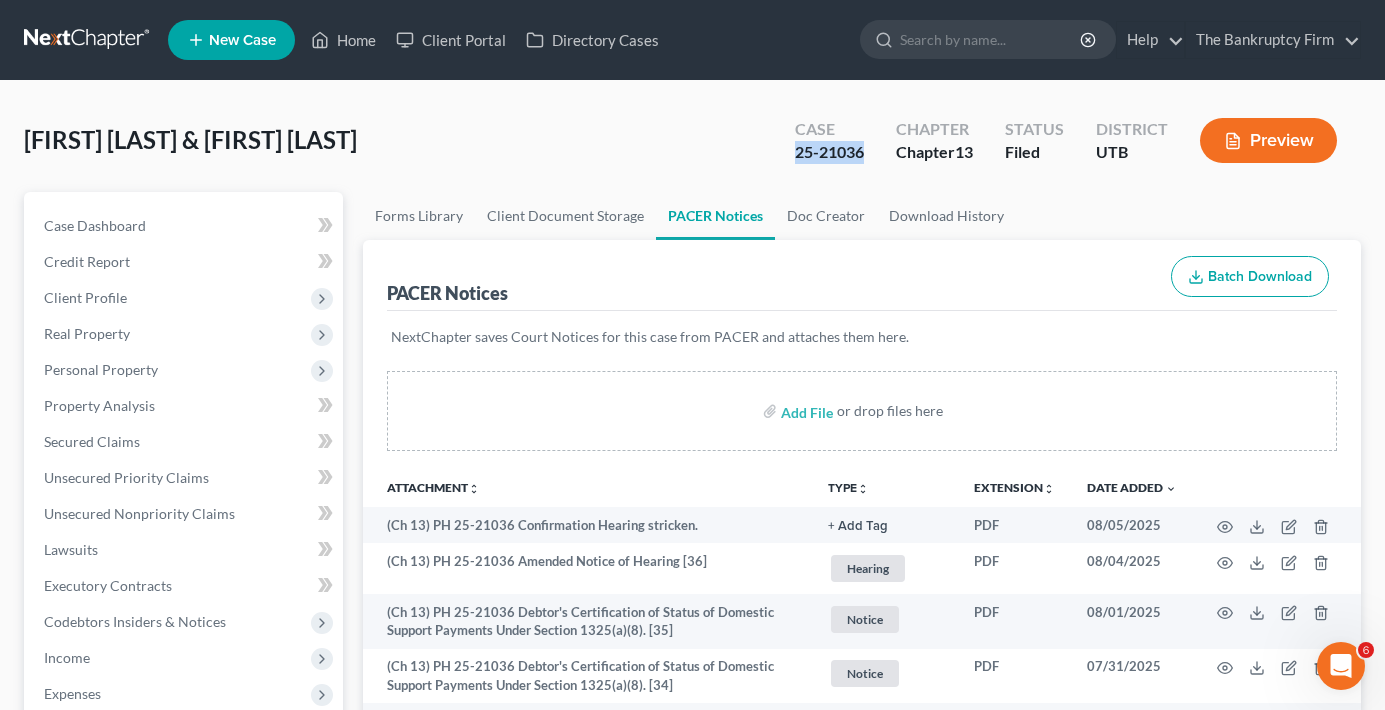 drag, startPoint x: 867, startPoint y: 155, endPoint x: 794, endPoint y: 167, distance: 73.97973 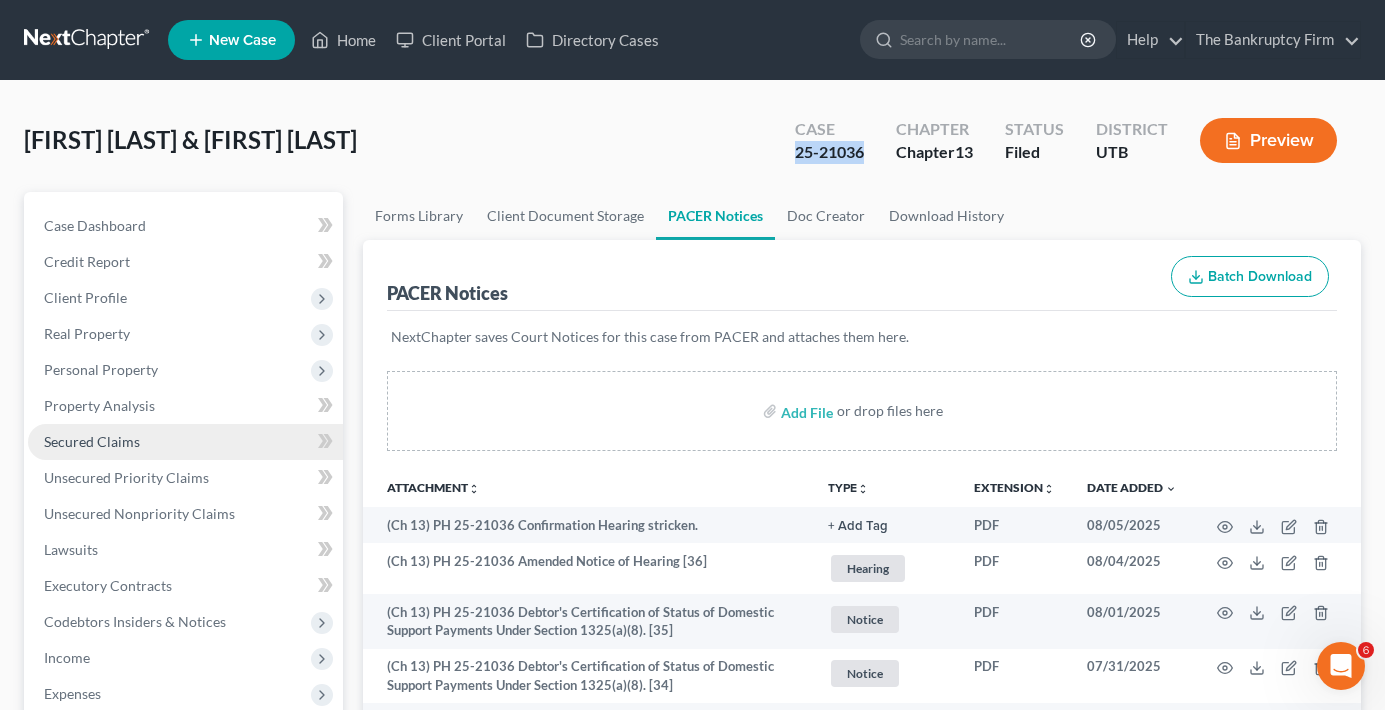 click on "Secured Claims" at bounding box center (185, 442) 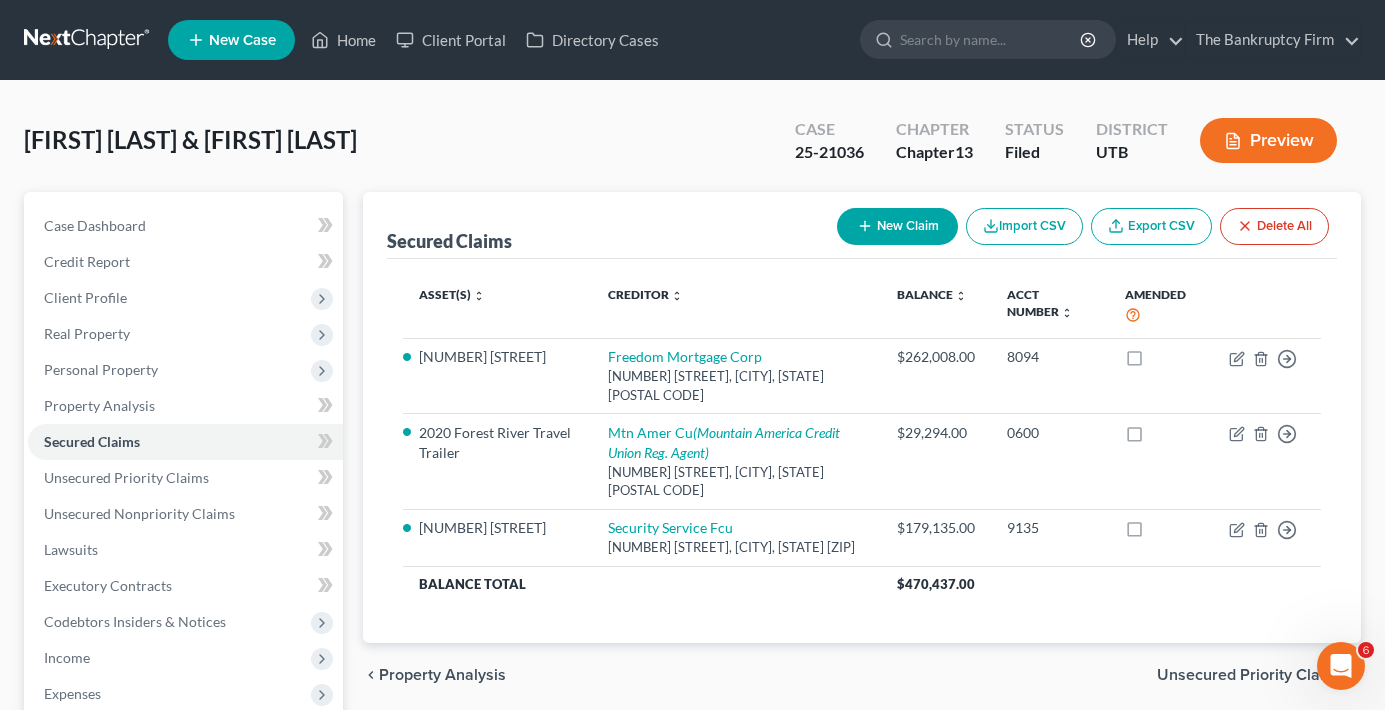 click on "[LAST], [FIRST] & [FIRST] Upgraded Case 25-21036 Chapter Chapter 13 Status Filed District UTB Preview" at bounding box center (692, 148) 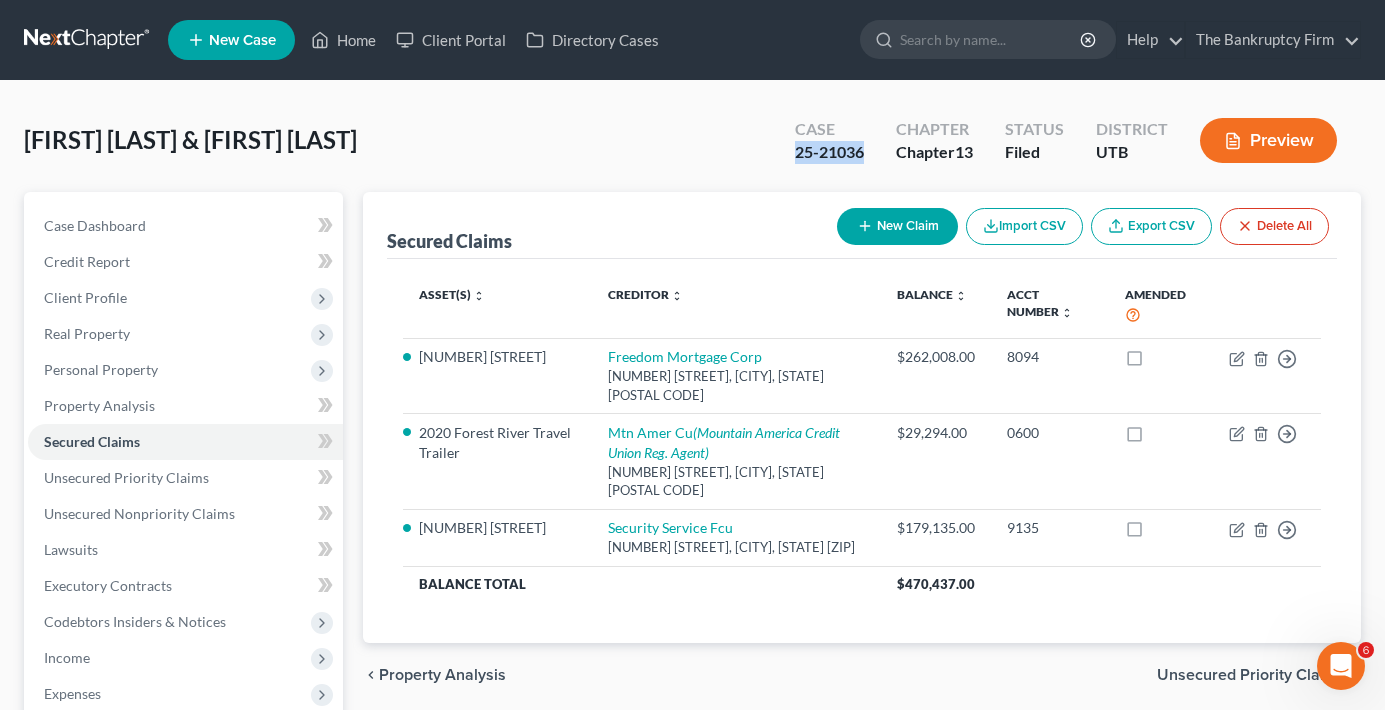 drag, startPoint x: 860, startPoint y: 153, endPoint x: 762, endPoint y: 170, distance: 99.46356 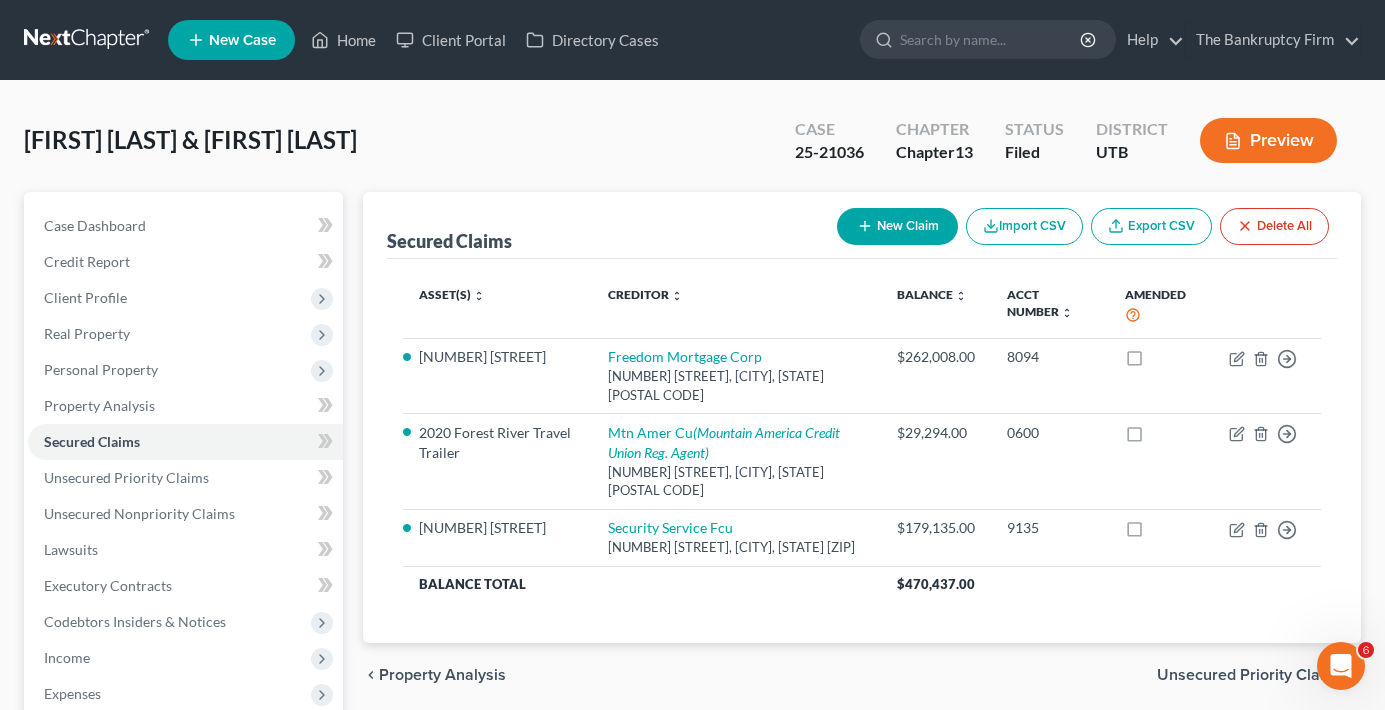click on "[LAST], [FIRST] & [FIRST] Upgraded Case 25-21036 Chapter Chapter 13 Status Filed District UTB Preview" at bounding box center (692, 148) 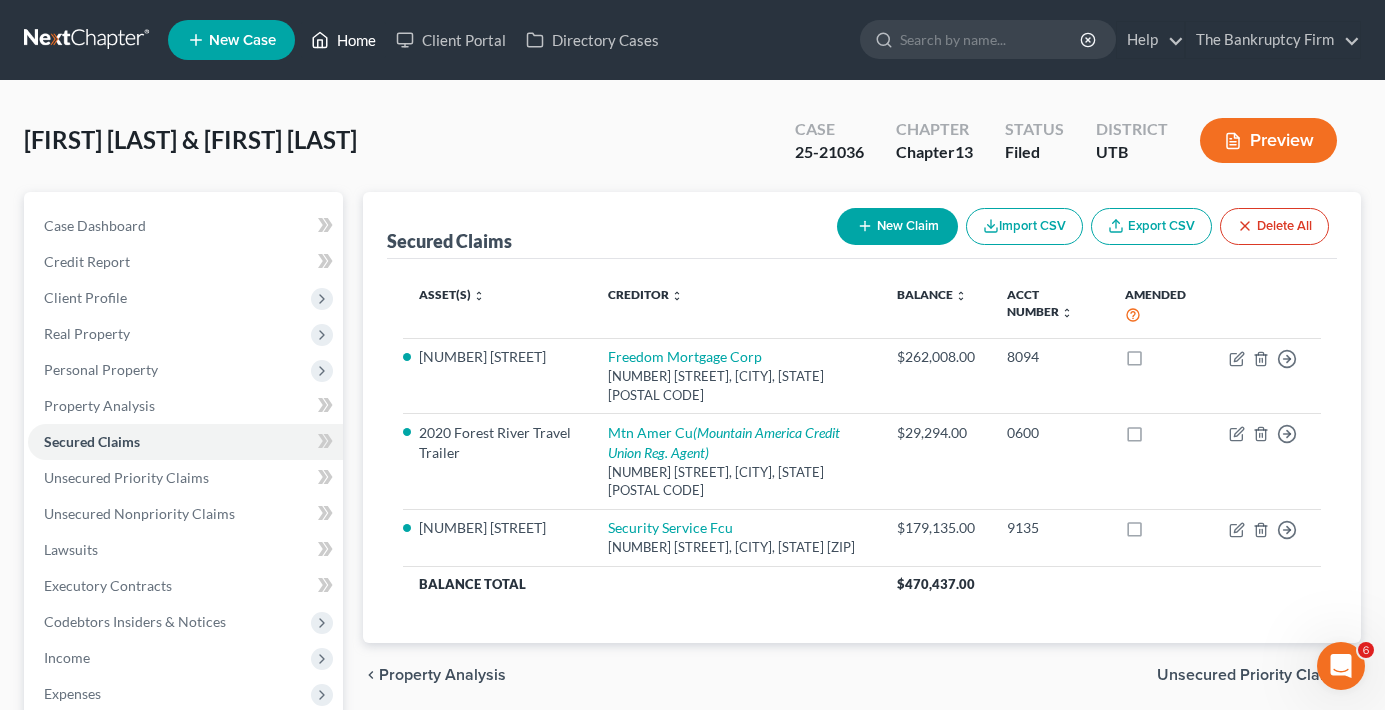 click on "Home" at bounding box center (343, 40) 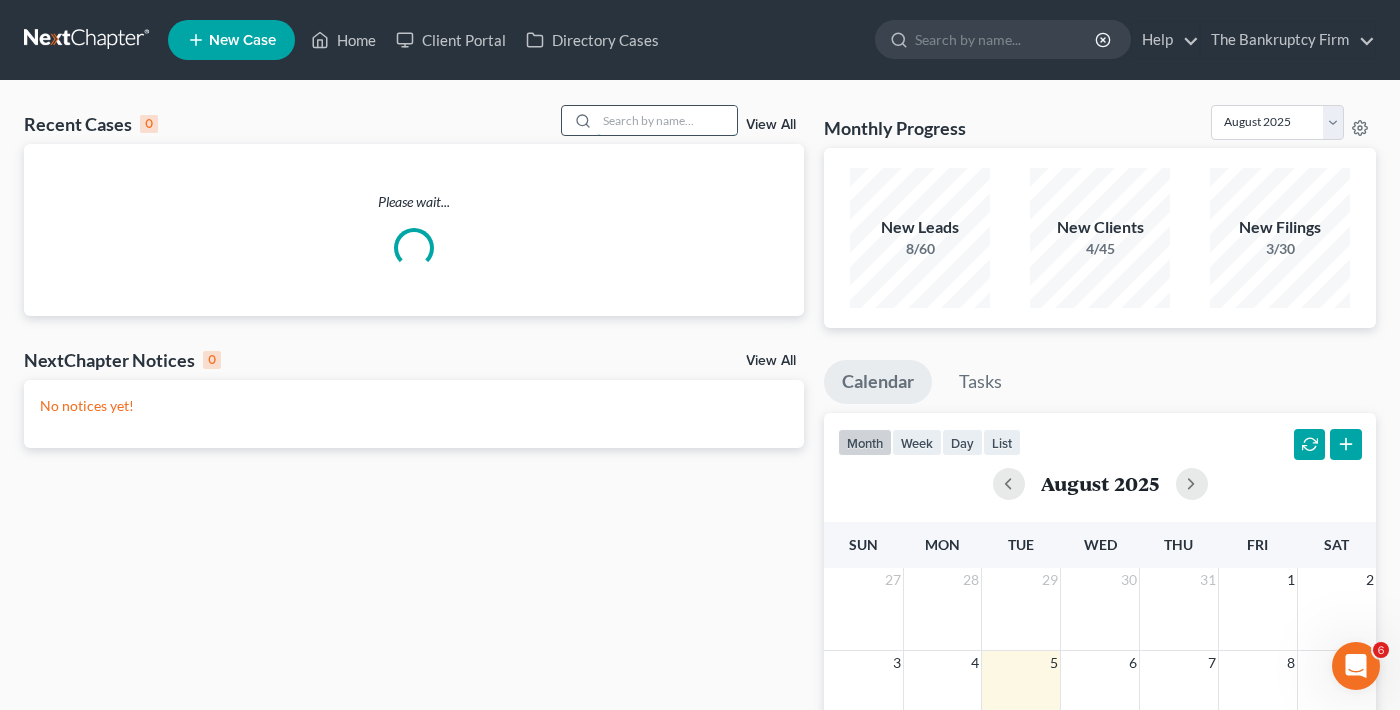 click at bounding box center [667, 120] 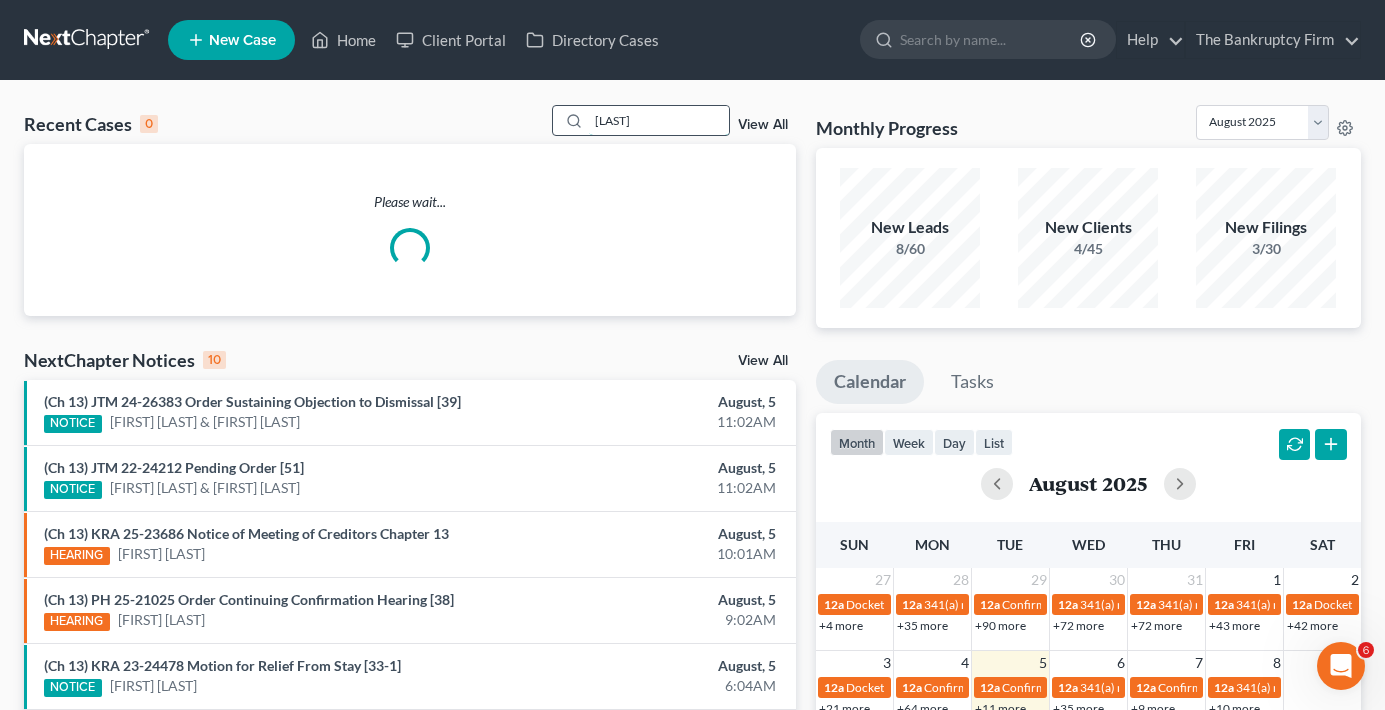 type on "[LAST]" 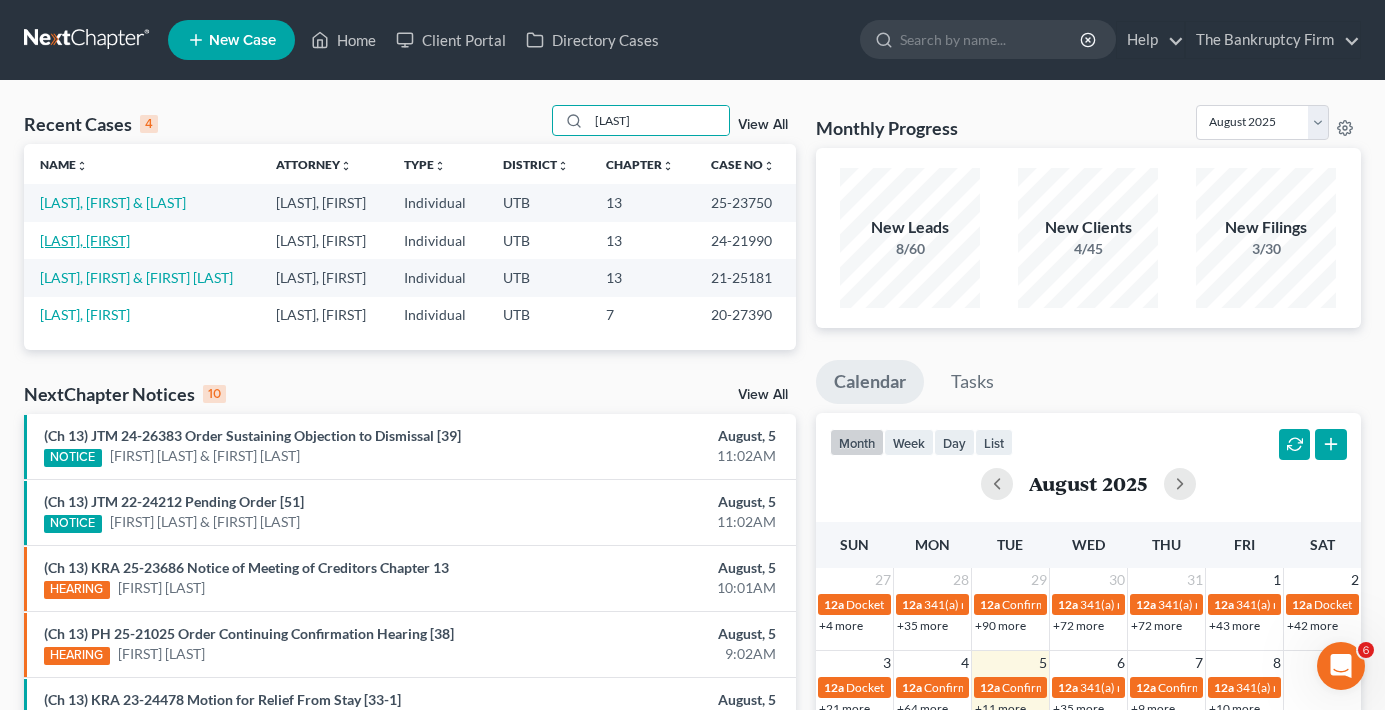 click on "[LAST], [FIRST]" at bounding box center (85, 240) 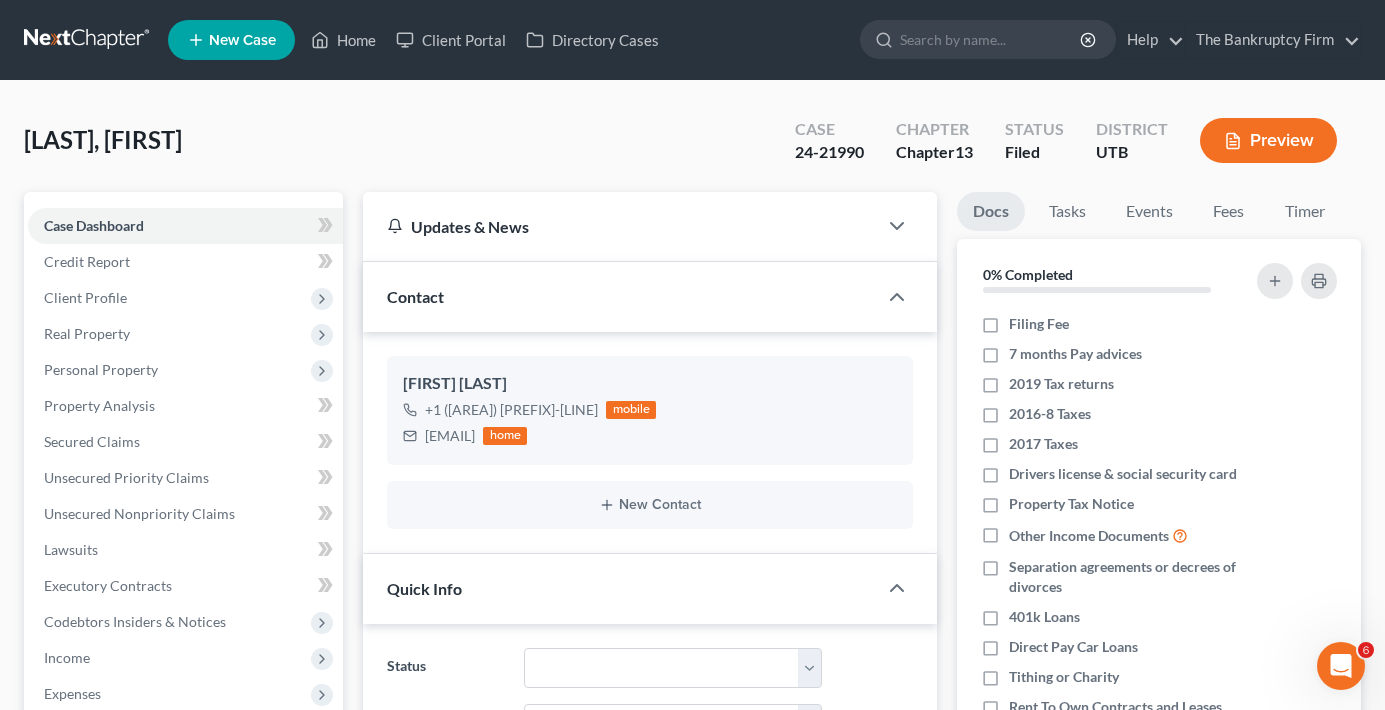 scroll, scrollTop: 177, scrollLeft: 0, axis: vertical 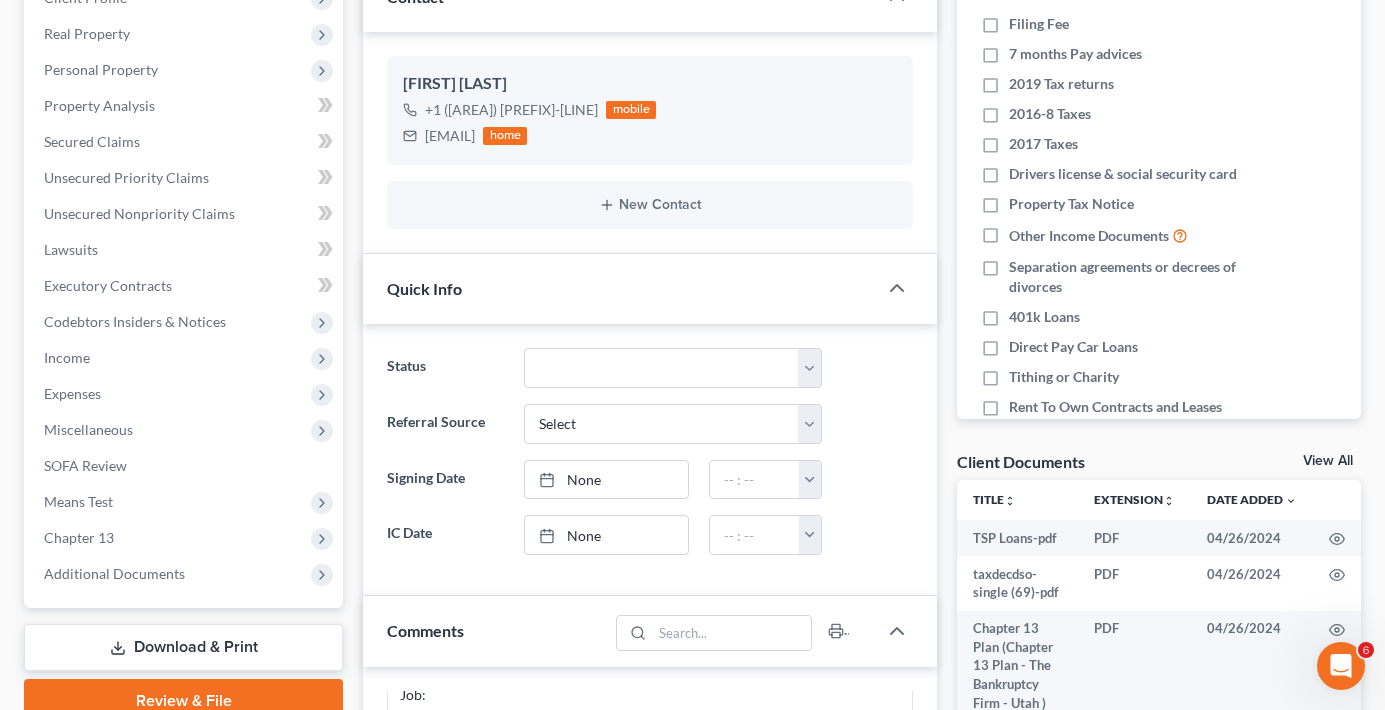 drag, startPoint x: 1319, startPoint y: 458, endPoint x: 1159, endPoint y: 422, distance: 164 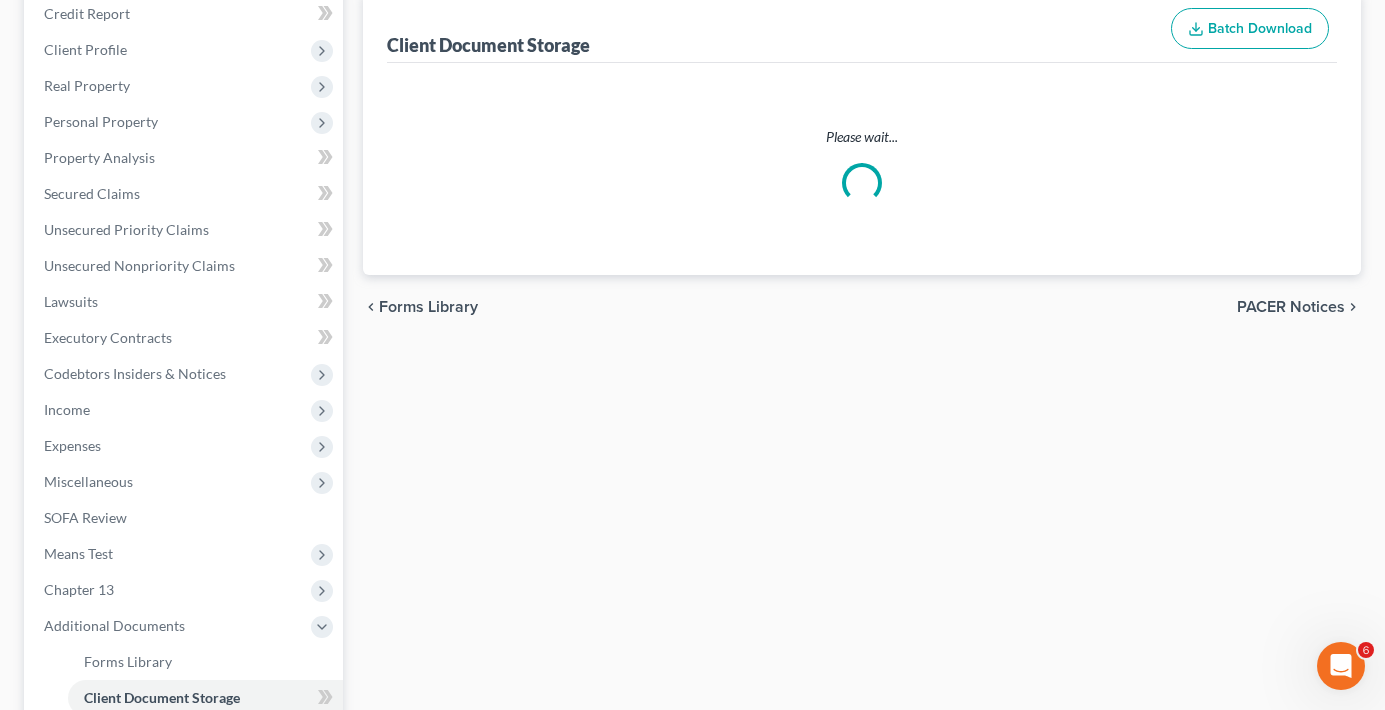 scroll, scrollTop: 22, scrollLeft: 0, axis: vertical 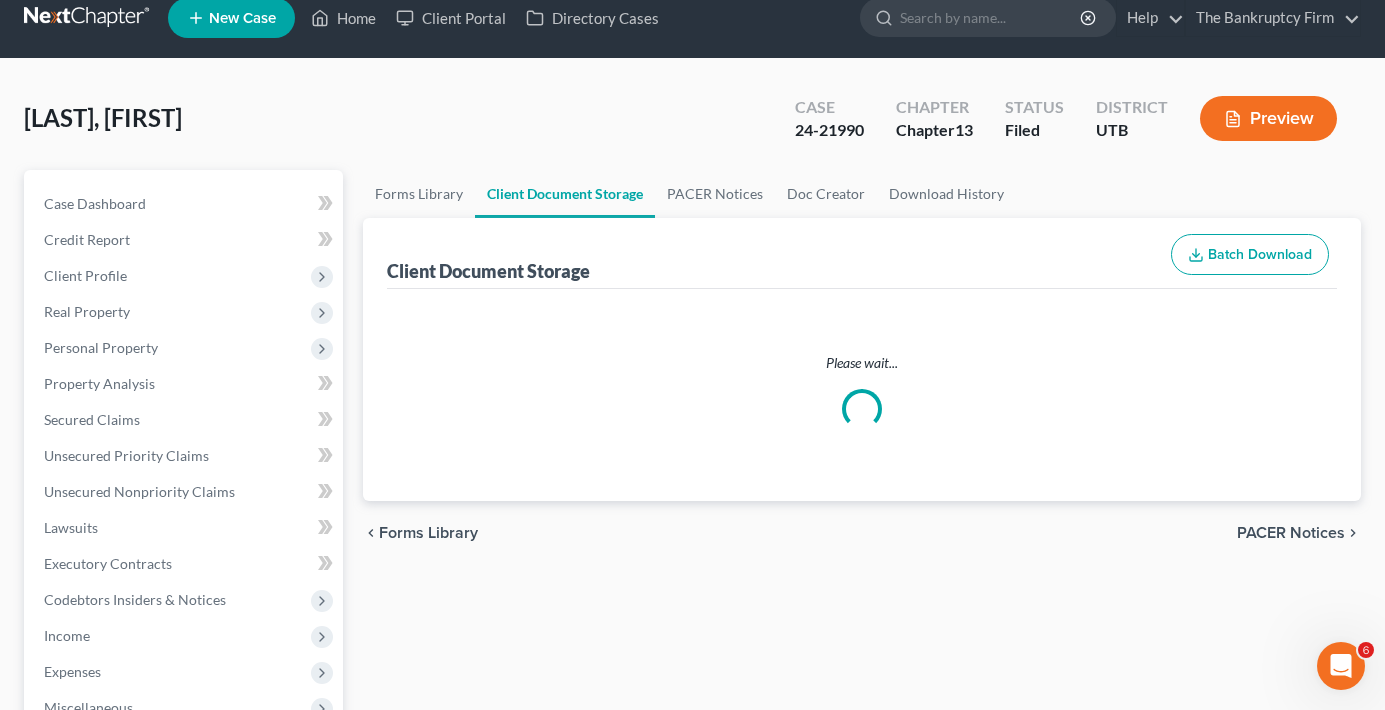 select on "30" 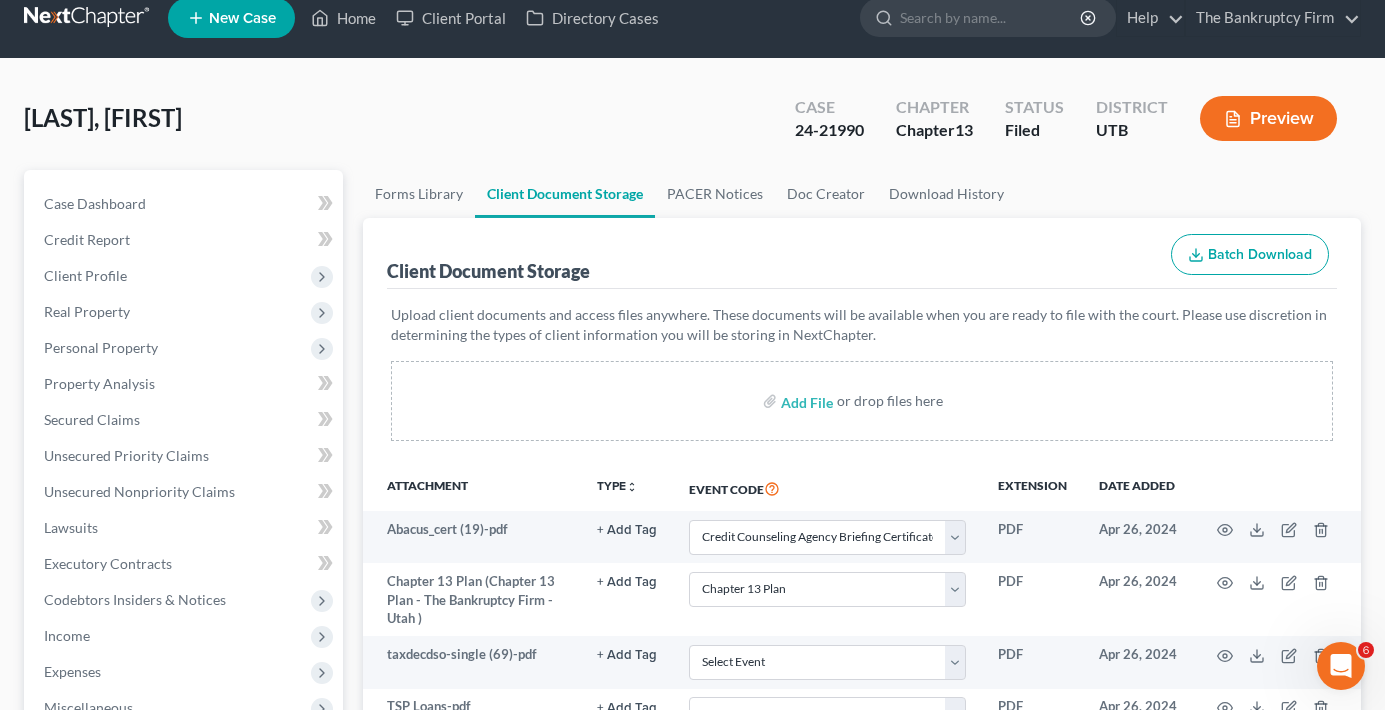 scroll, scrollTop: 0, scrollLeft: 0, axis: both 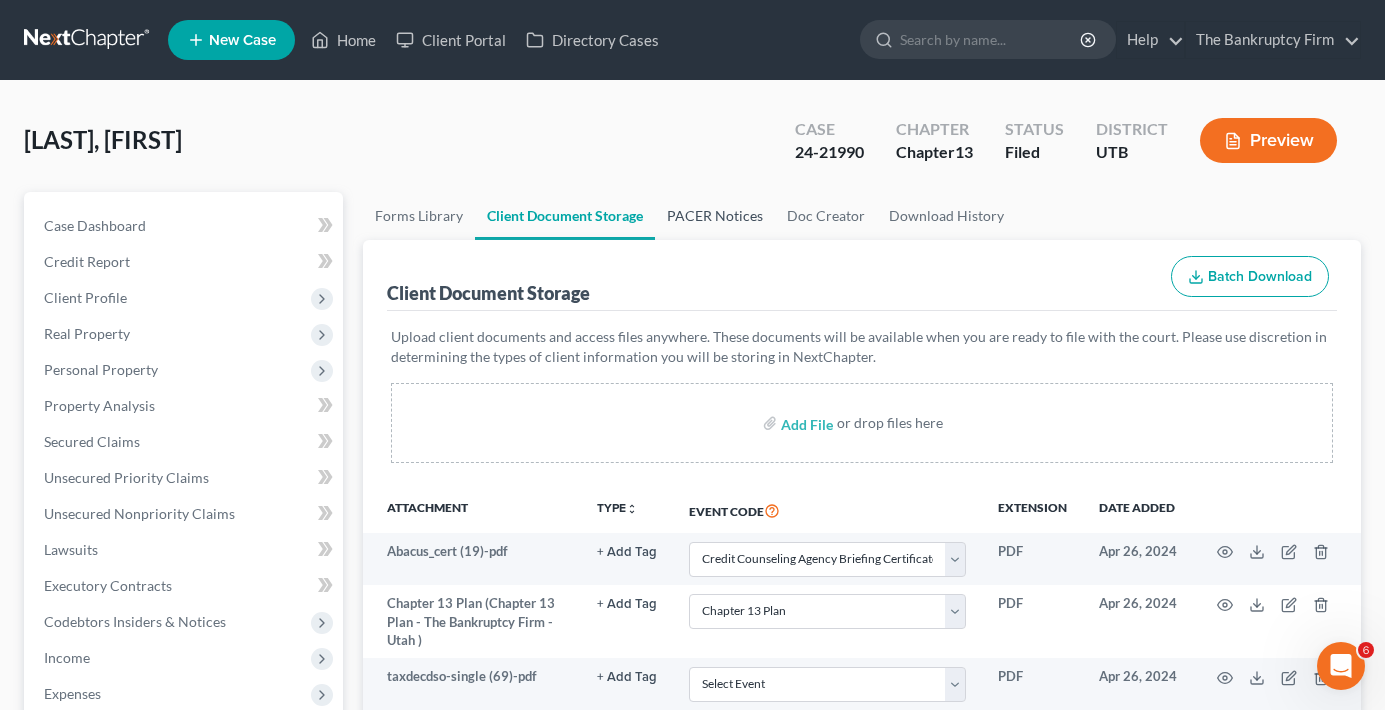 click on "PACER Notices" at bounding box center (715, 216) 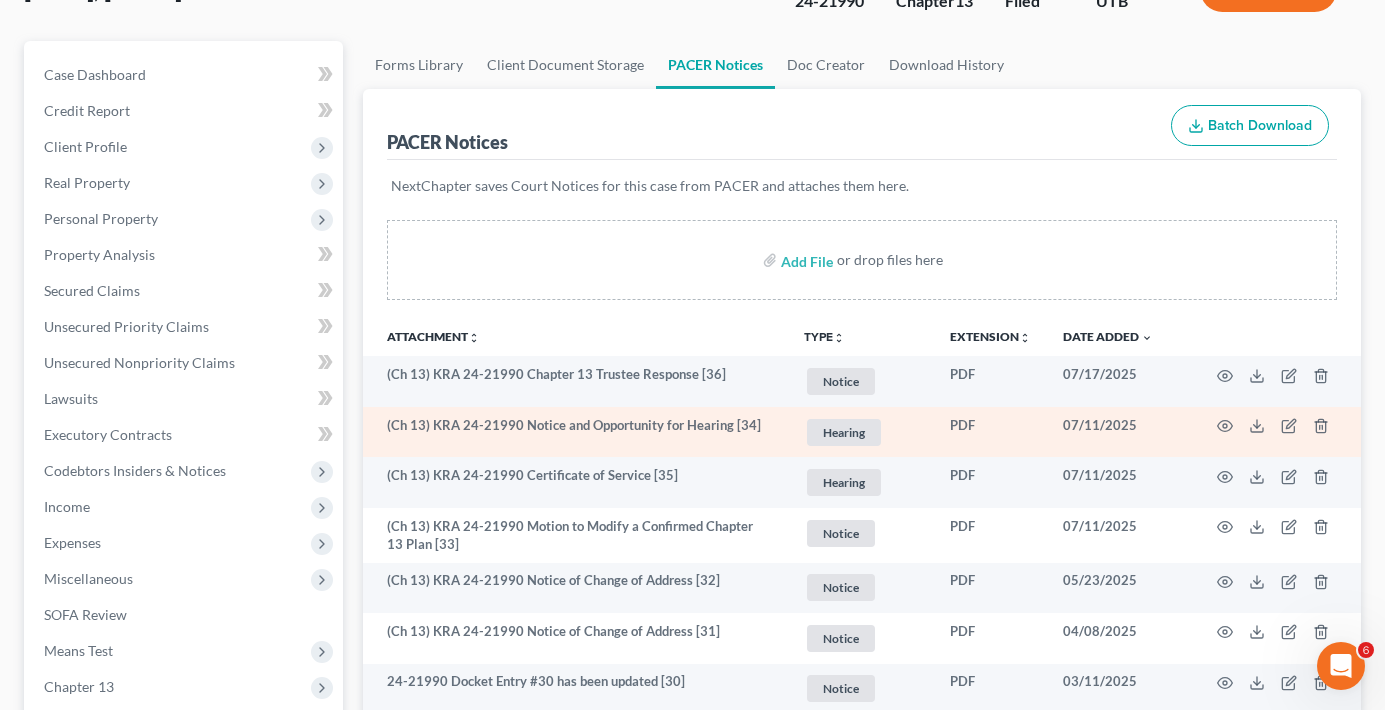 scroll, scrollTop: 200, scrollLeft: 0, axis: vertical 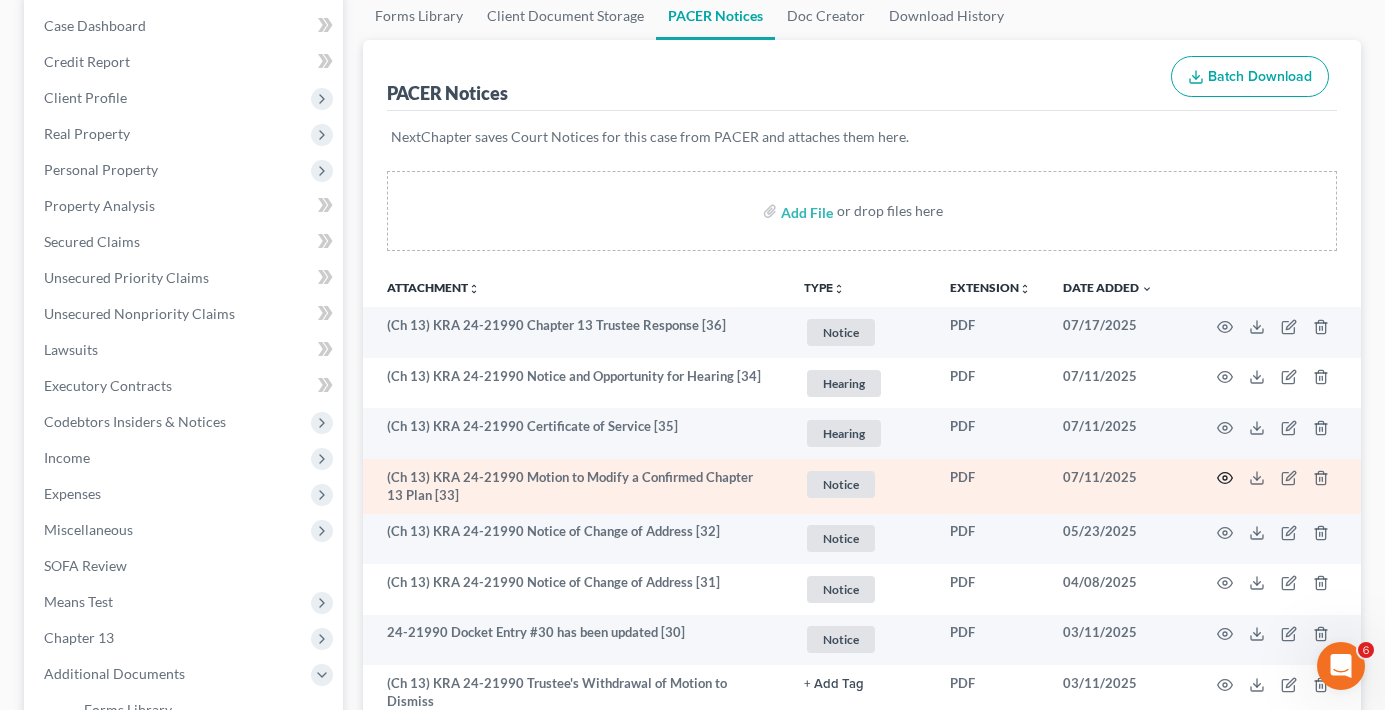 click 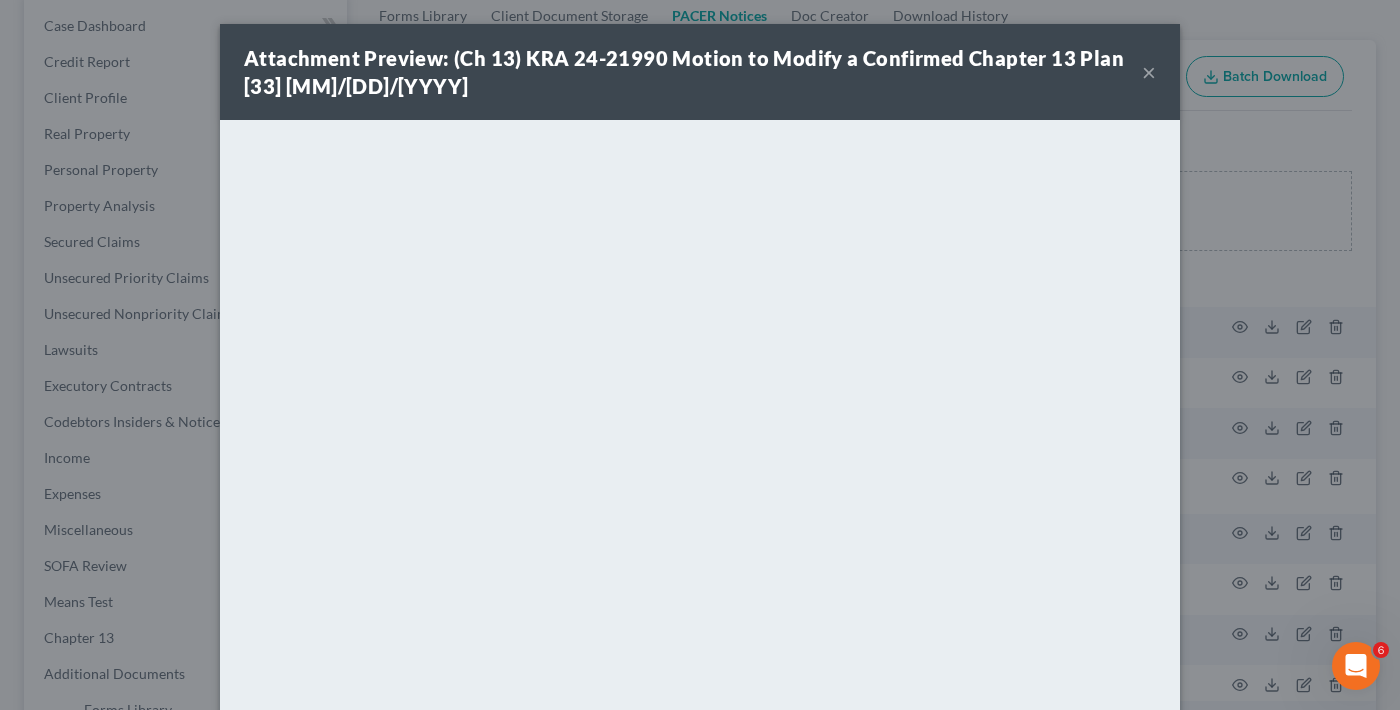 drag, startPoint x: 1137, startPoint y: 64, endPoint x: 1111, endPoint y: 126, distance: 67.23094 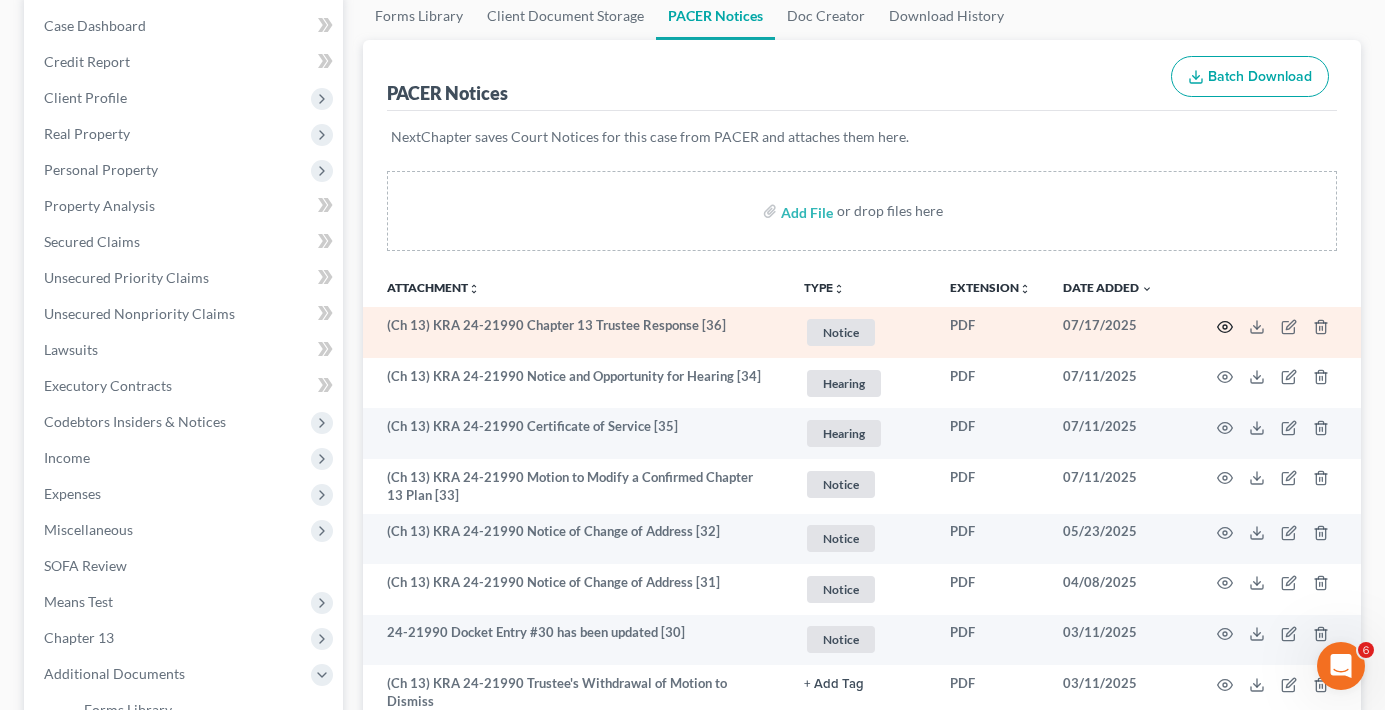 click 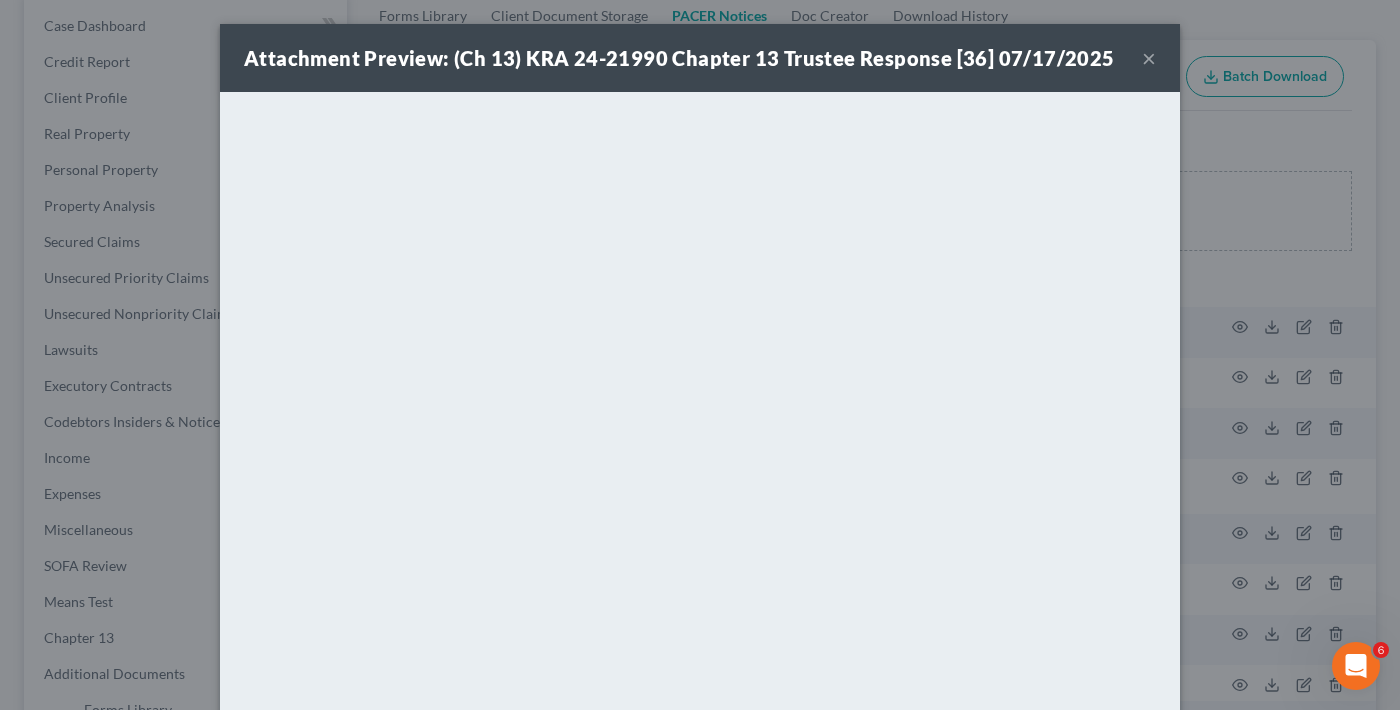 click on "×" at bounding box center [1149, 58] 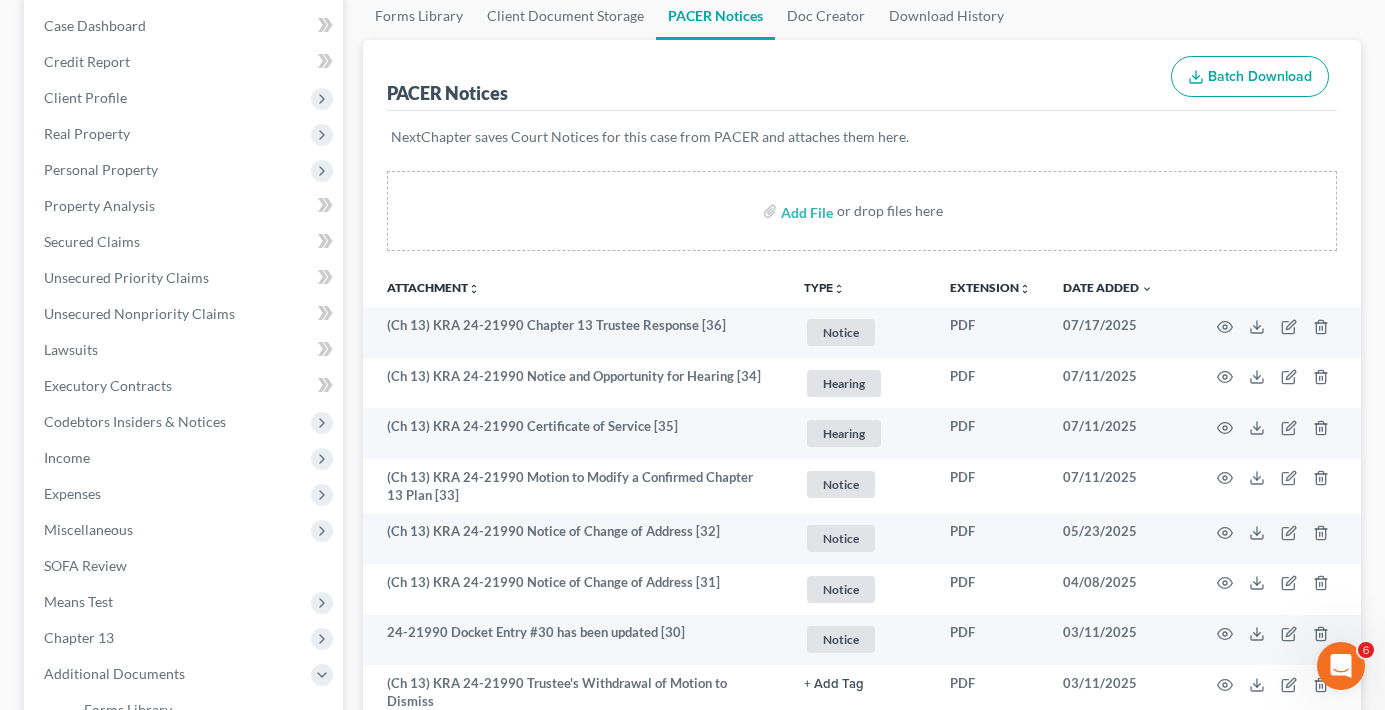click on "Case Dashboard
Payments
Invoices
Payments
Payments
Credit Report
Client Profile" at bounding box center (183, 1809) 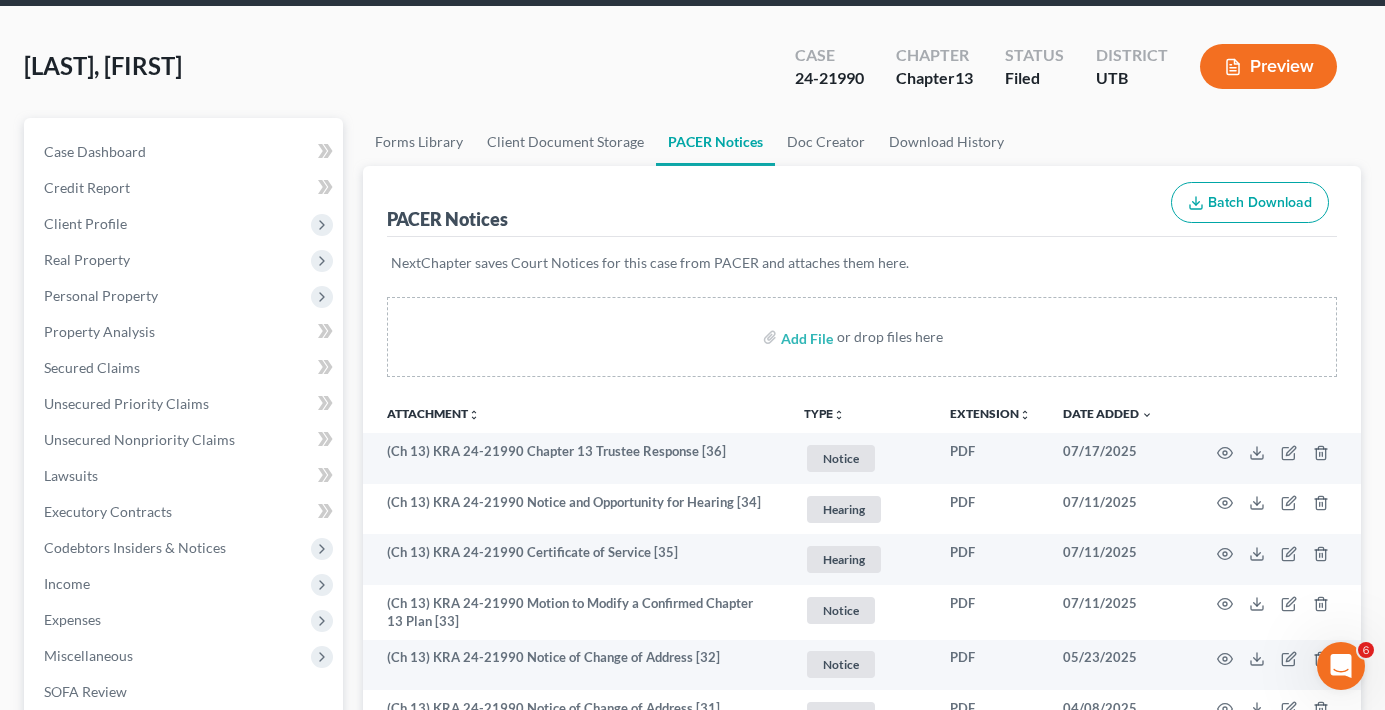 scroll, scrollTop: 0, scrollLeft: 0, axis: both 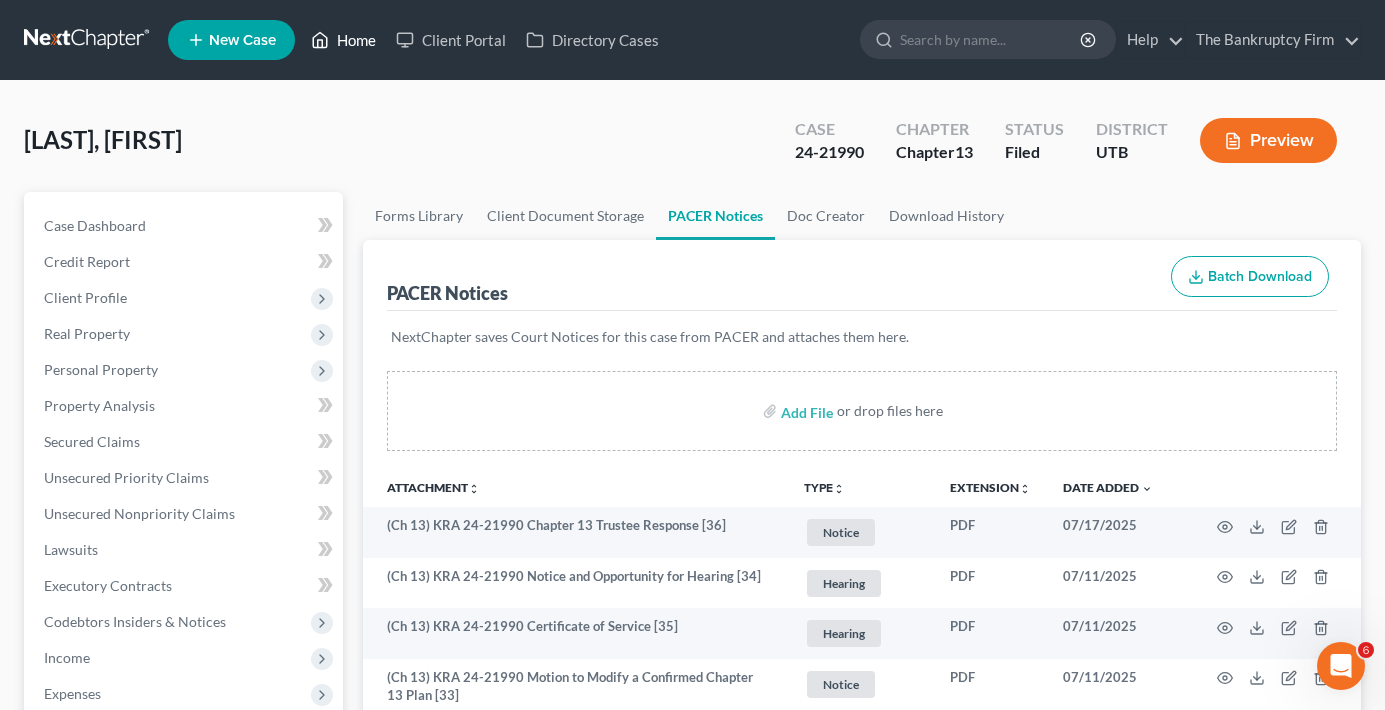 click on "Home" at bounding box center (343, 40) 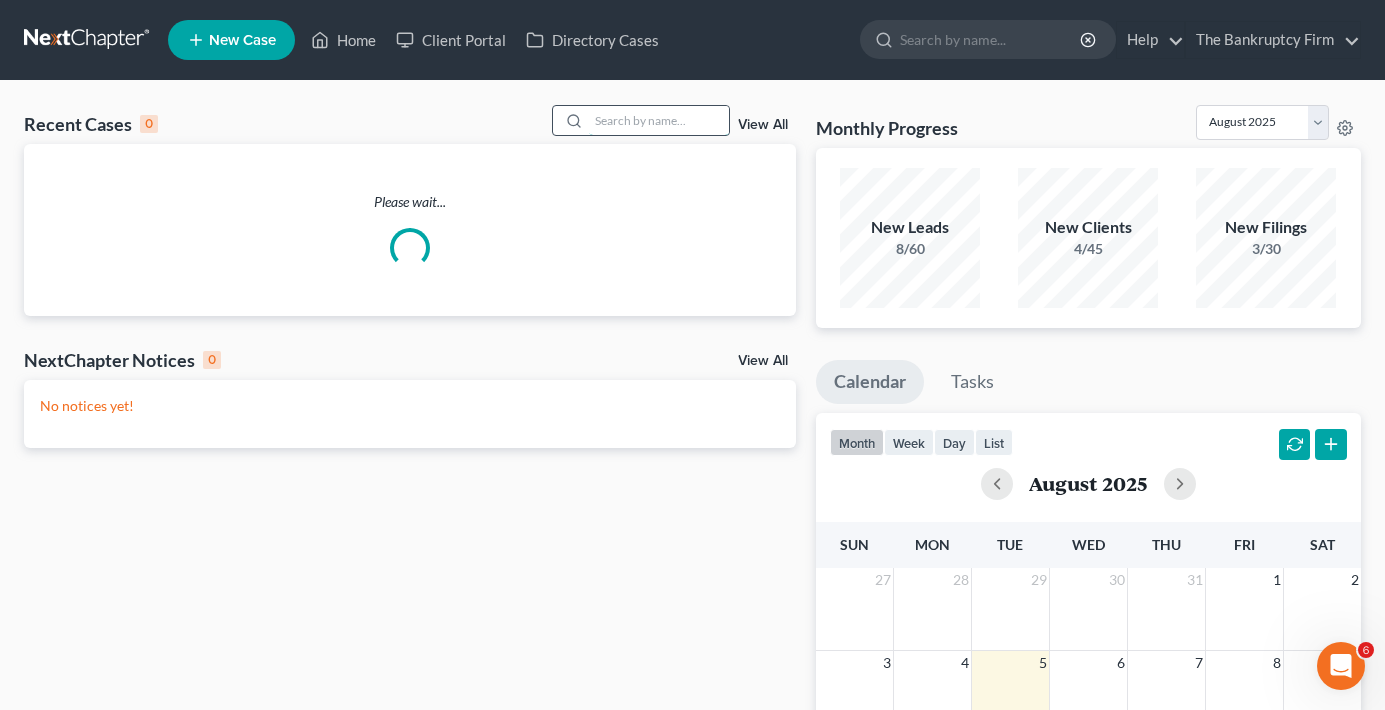 click at bounding box center (659, 120) 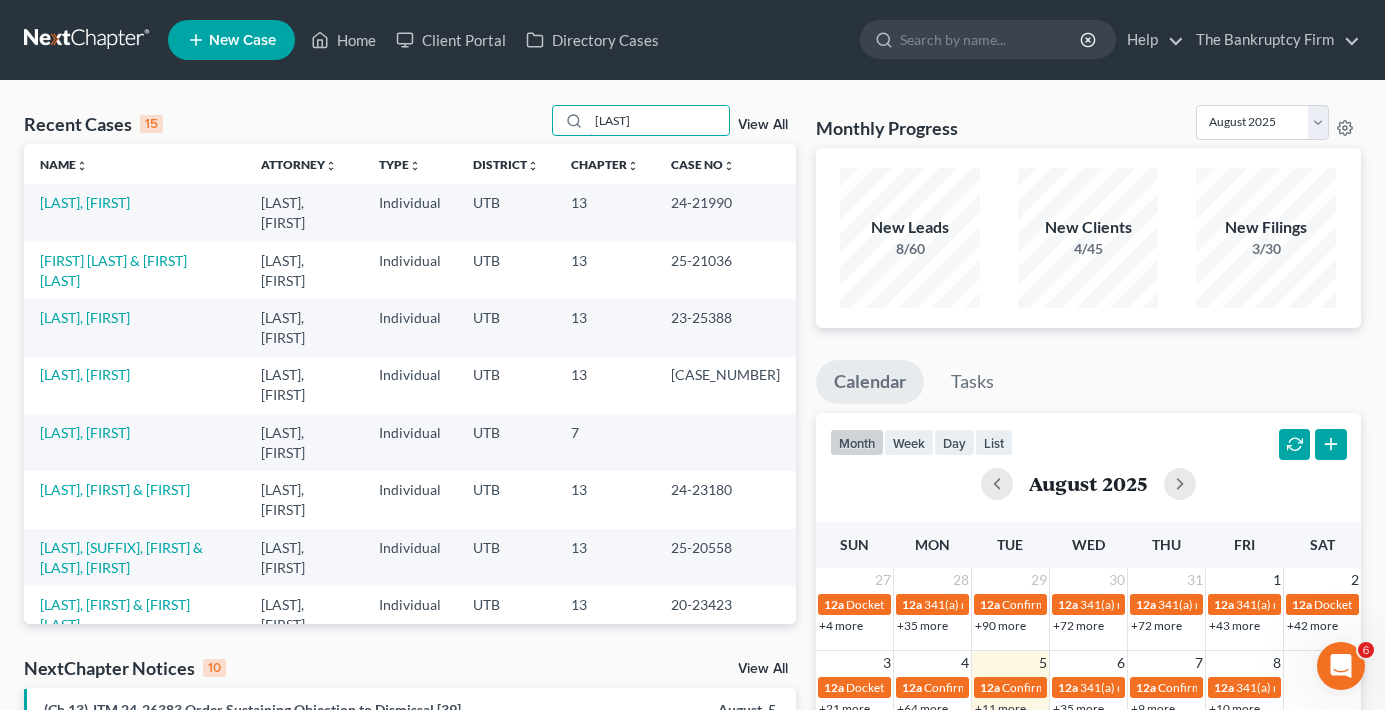type on "[LAST]" 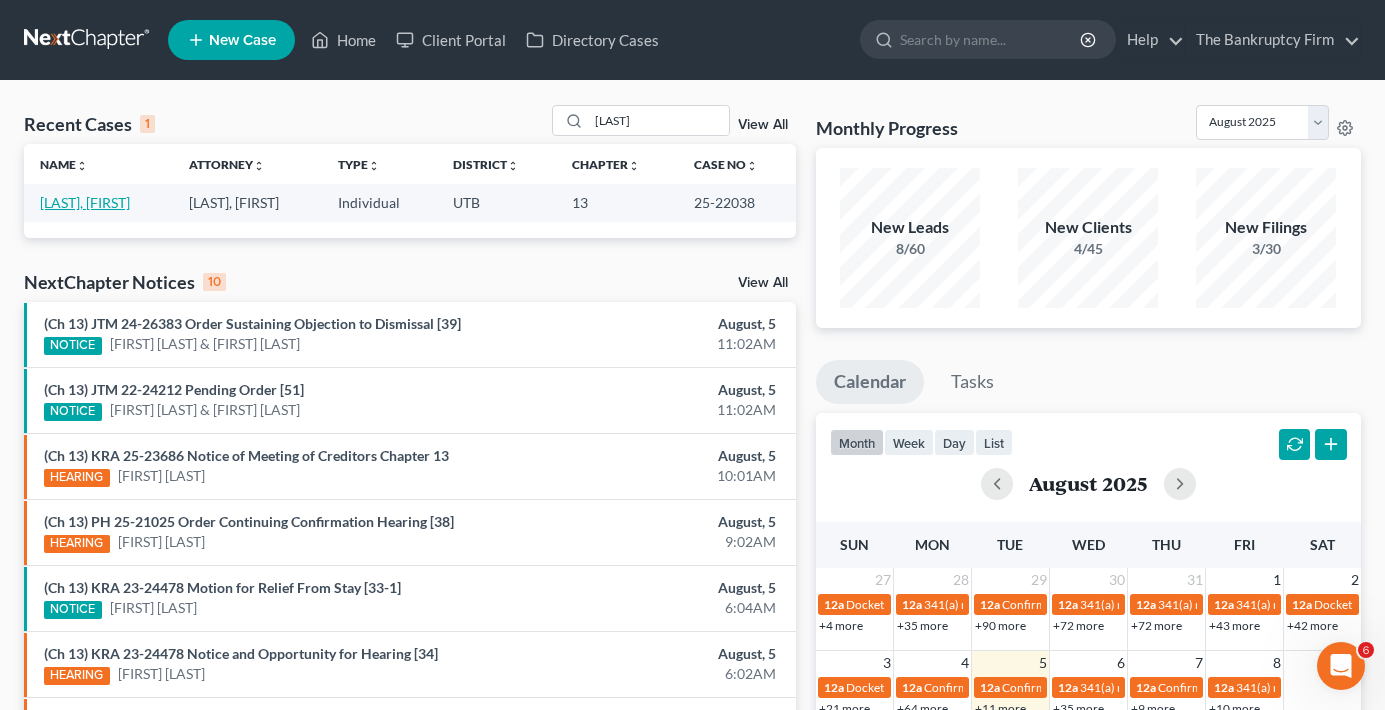 click on "[LAST], [FIRST]" at bounding box center [85, 202] 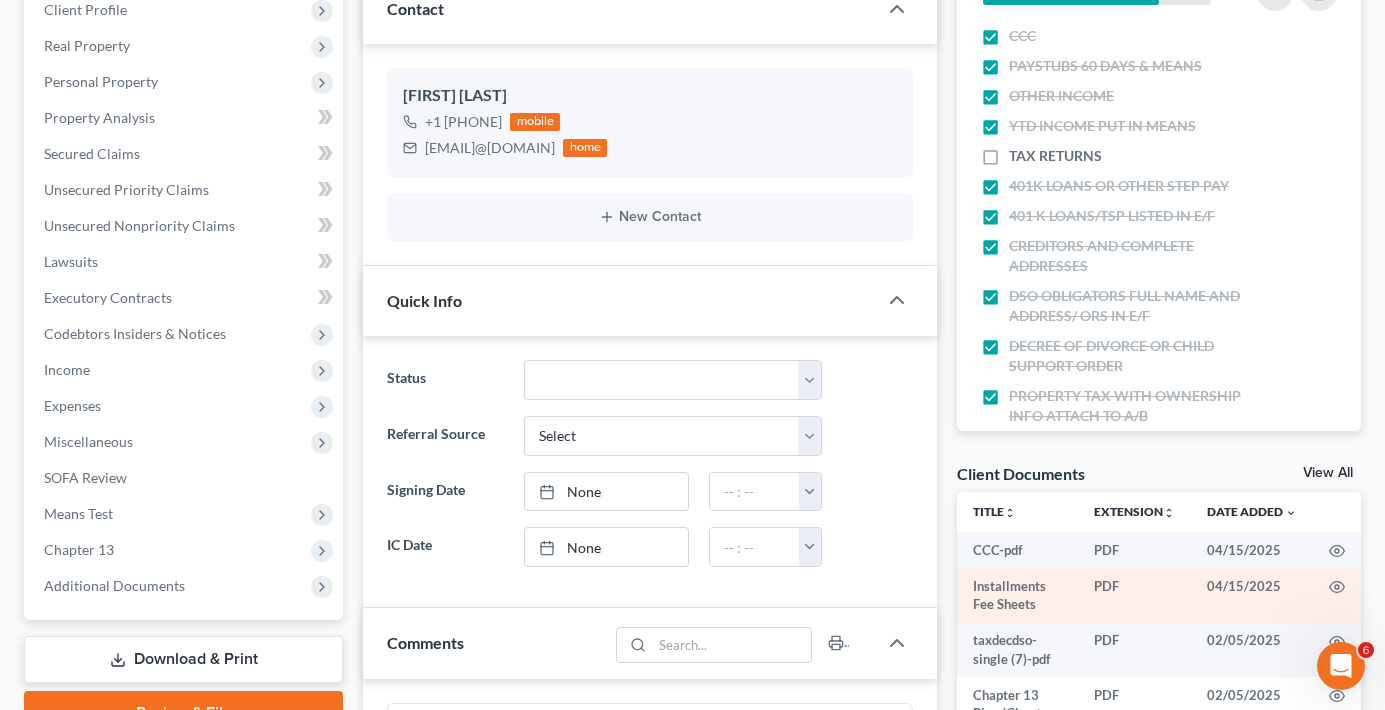 scroll, scrollTop: 300, scrollLeft: 0, axis: vertical 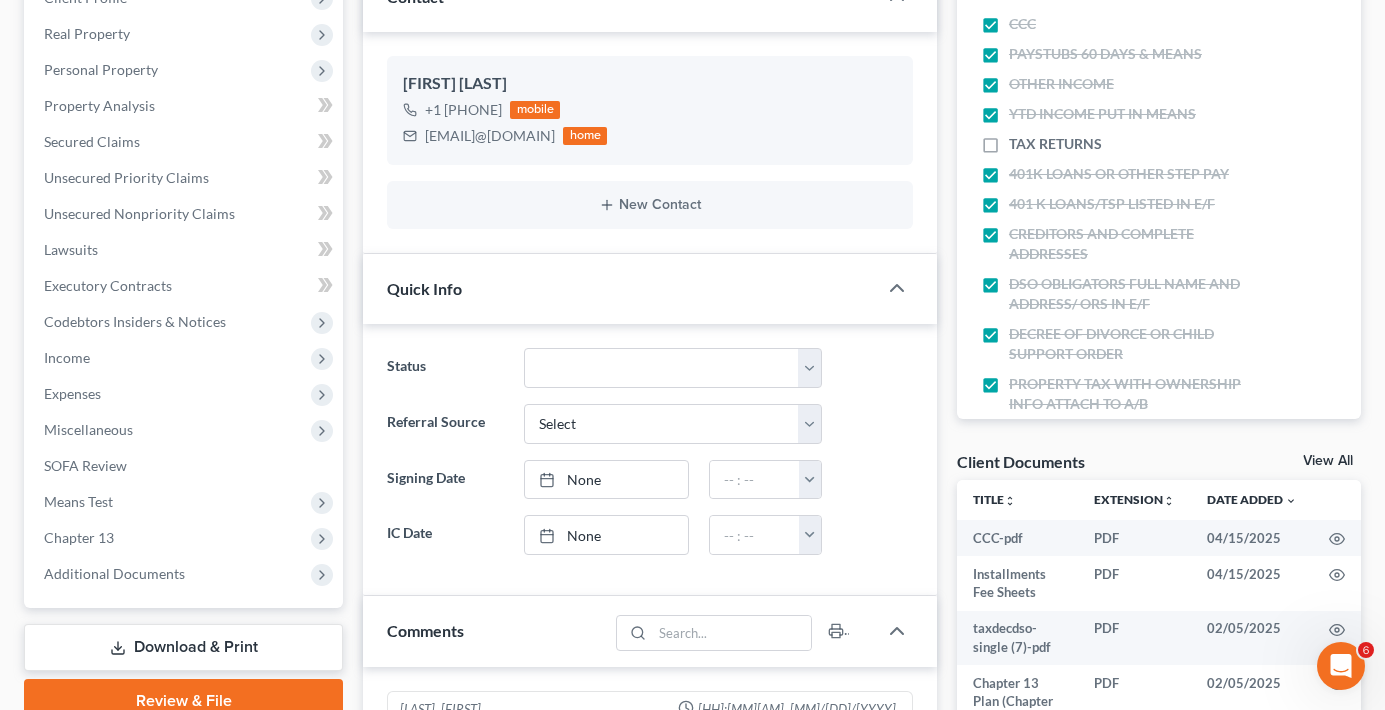 click on "View All" at bounding box center (1328, 461) 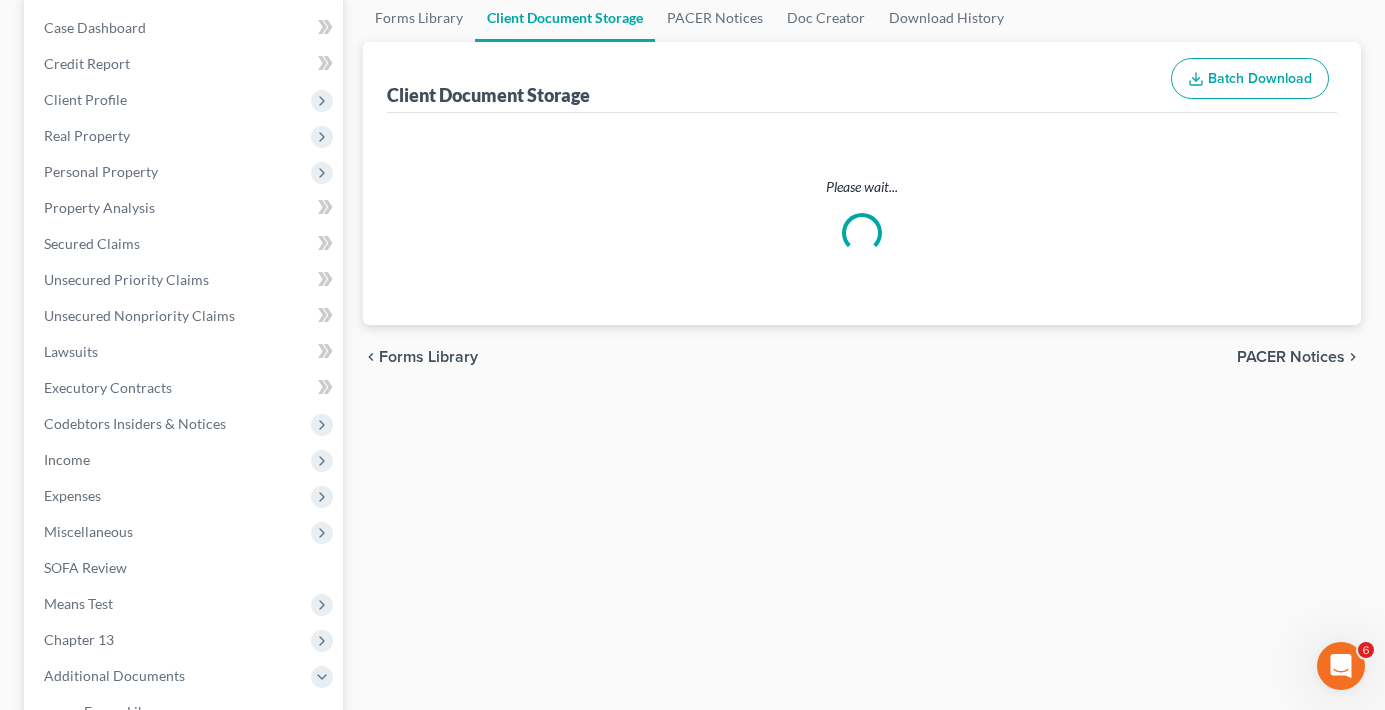 select on "26" 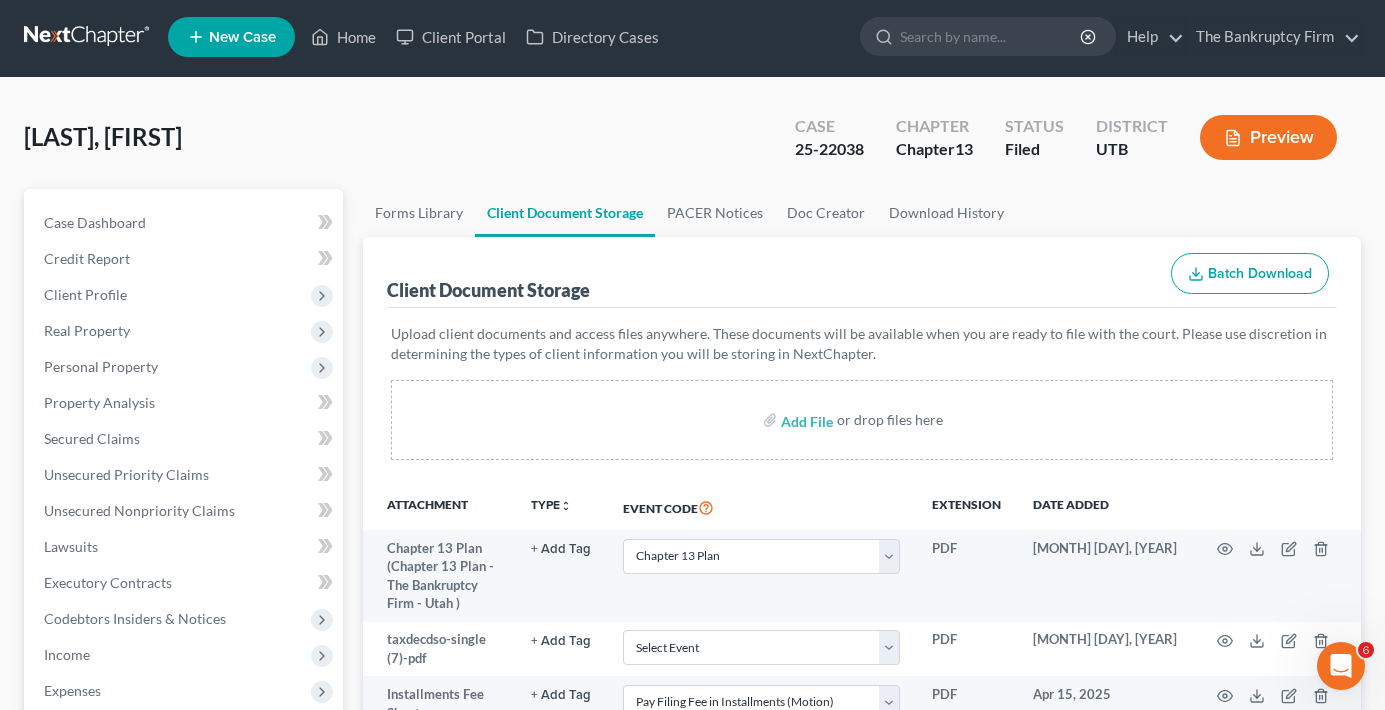 scroll, scrollTop: 0, scrollLeft: 0, axis: both 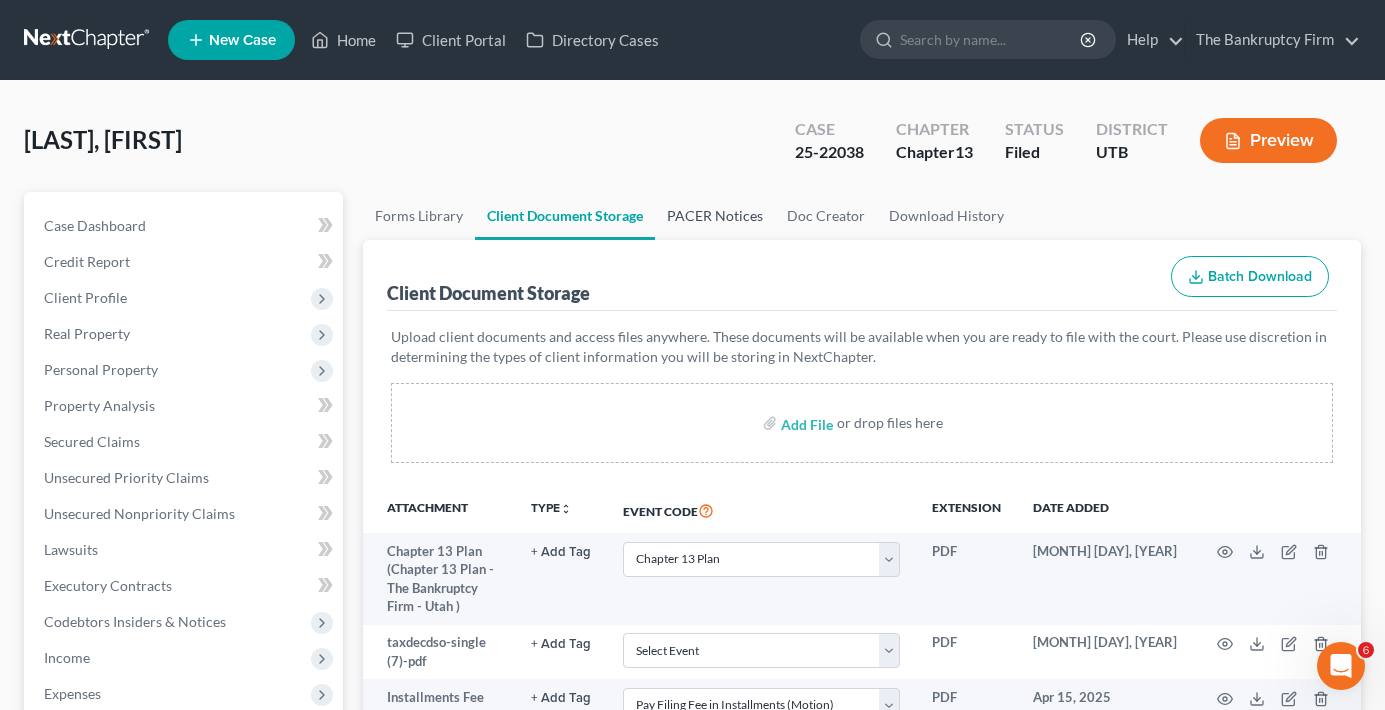 click on "PACER Notices" at bounding box center [715, 216] 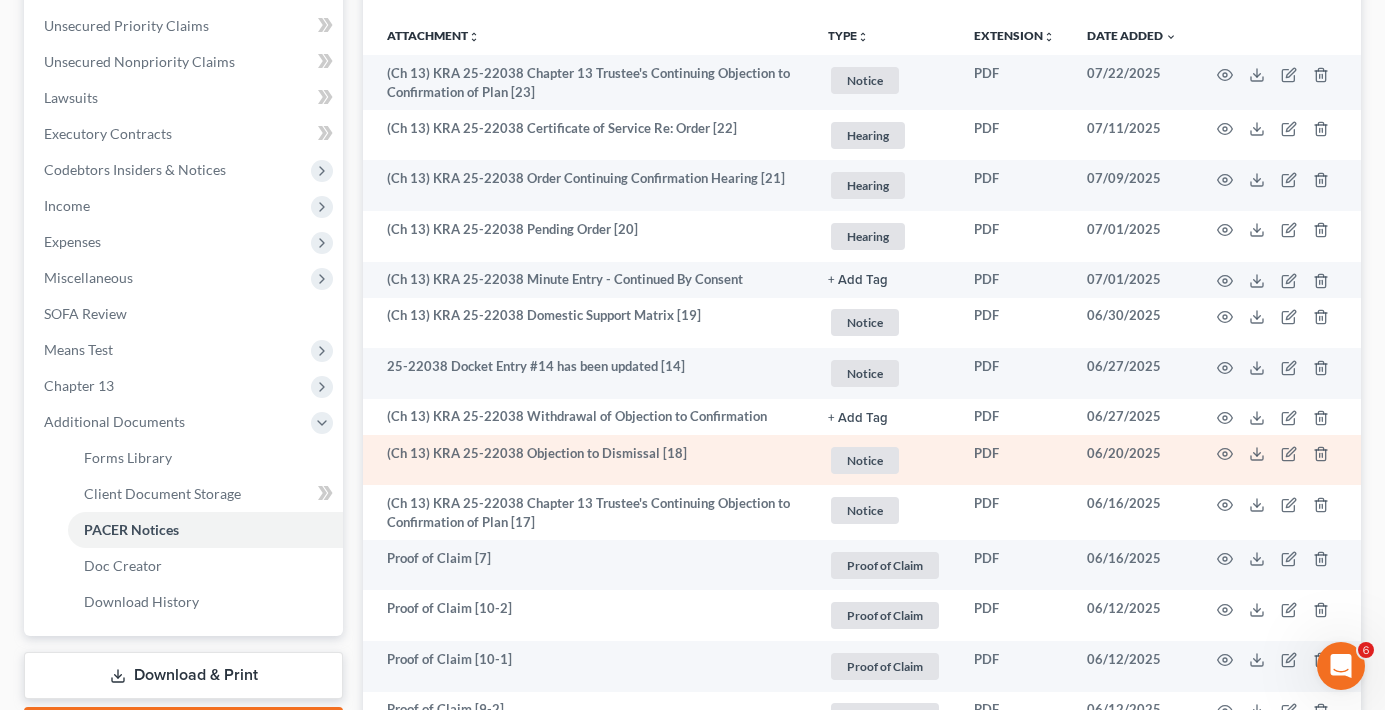 scroll, scrollTop: 500, scrollLeft: 0, axis: vertical 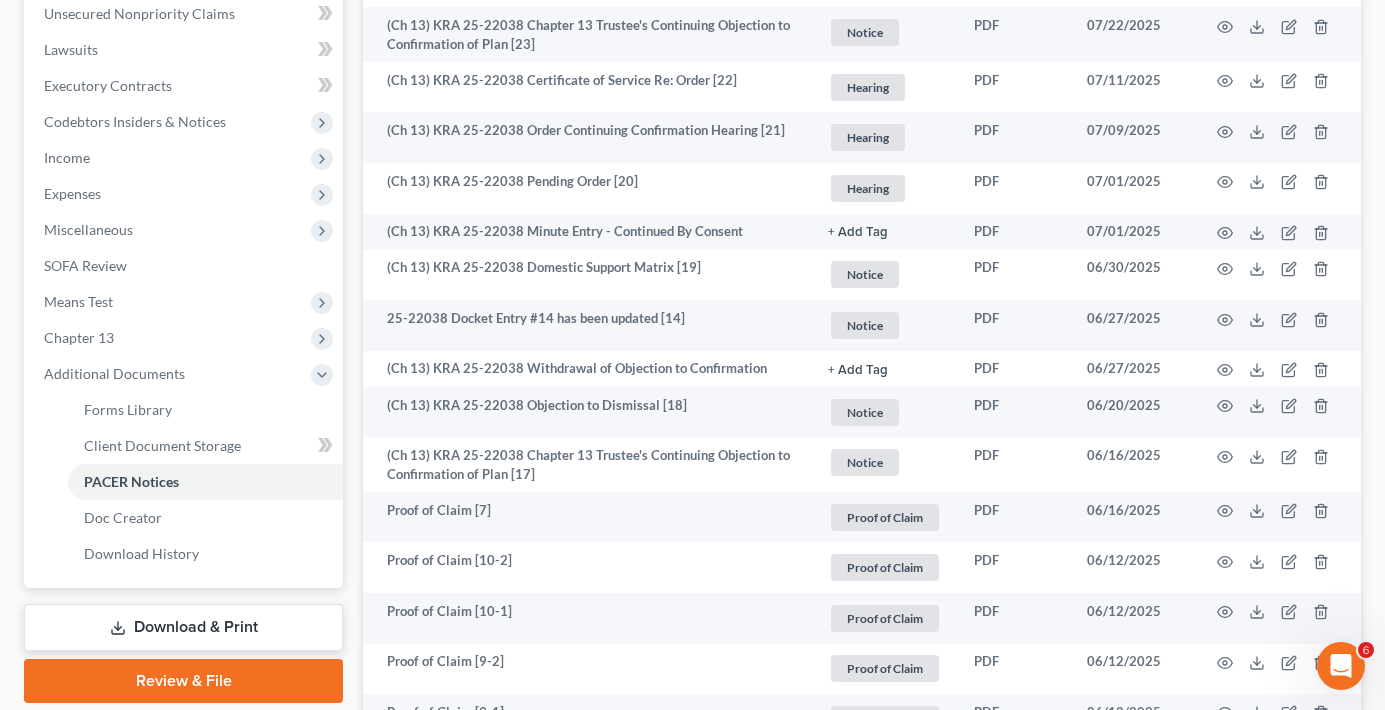 click on "Forms Library
Client Document Storage
PACER Notices
Doc Creator
Download History
PACER Notices
Batch Download
NextChapter saves Court Notices for this case from PACER and attaches them here.
Add File
or drop files here
Attachment
unfold_more
expand_more
expand_less
TYPE unfold_more NONE CCC CDE Hearing ID Motion Notice Objection Order Plan Proof of Claim SSN
Extension
unfold_more
expand_more
expand_less
Date Added
unfold_more
expand_more
expand_less
(Ch 13) KRA 25-22038 Chapter 13 Trustee's Continuing Objection to Confirmation of Plan [23] Notice + Add Tag Notice × Select an option or create one CCC CDE Hearing ID Motion Notice Objection Order Plan Proof of Claim SSN PDF 07/22/2025 (Ch 13) KRA 25-22038 Certificate of Service Re: Order [22] Hearing + Add Tag Hearing × Select an option or create one CCC CDE Hearing ID Motion Notice" at bounding box center (862, 1038) 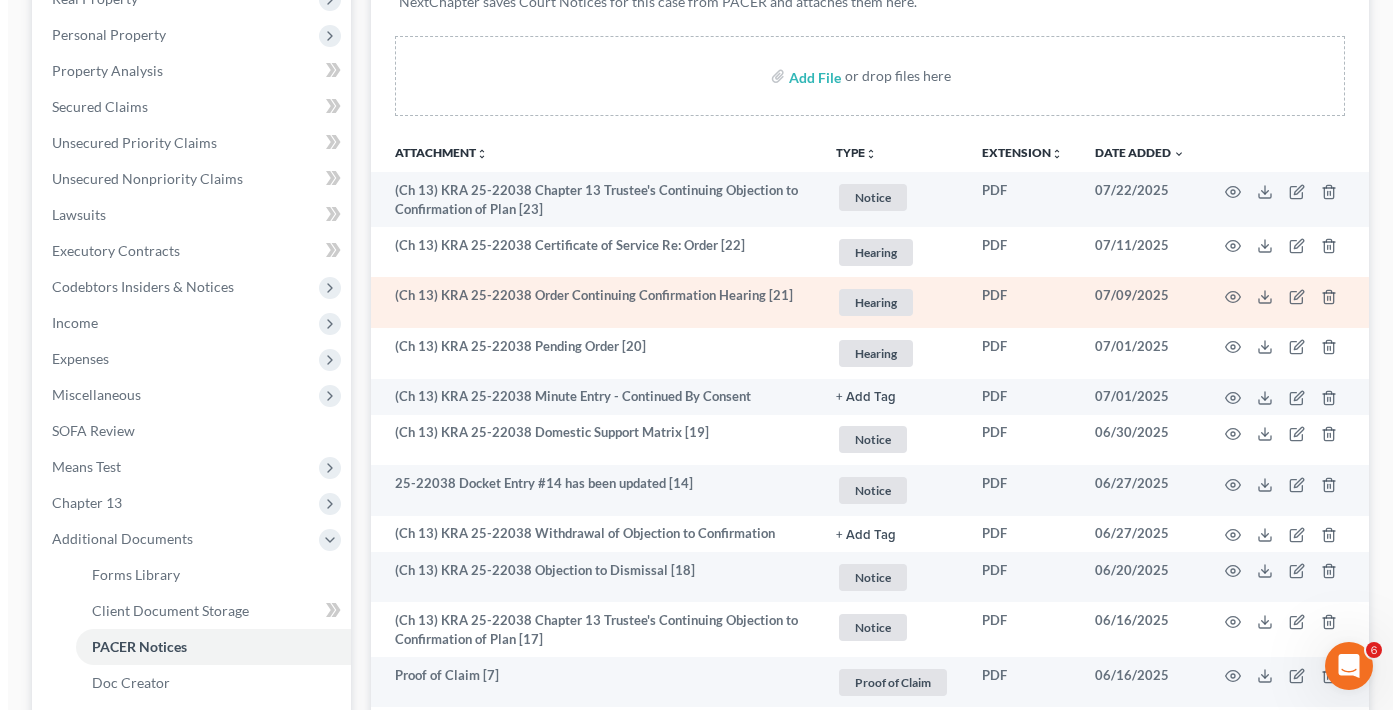 scroll, scrollTop: 300, scrollLeft: 0, axis: vertical 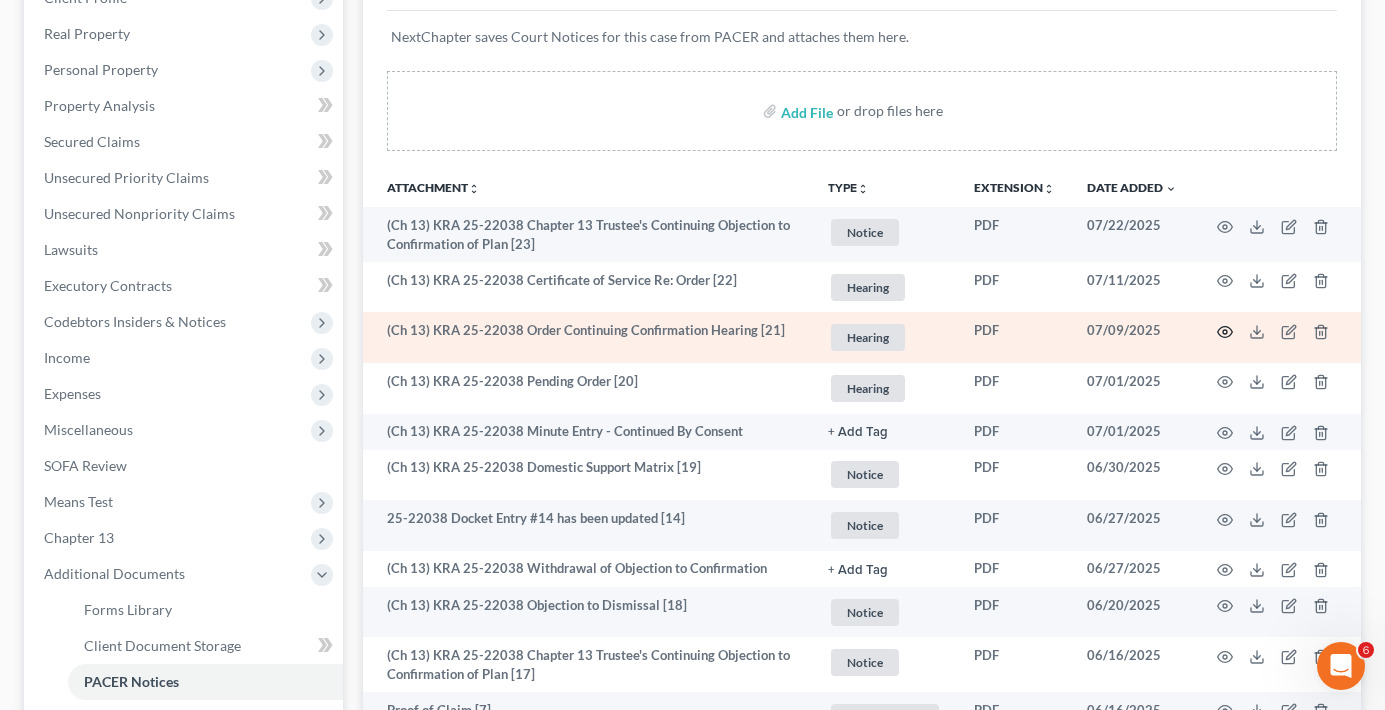 click 